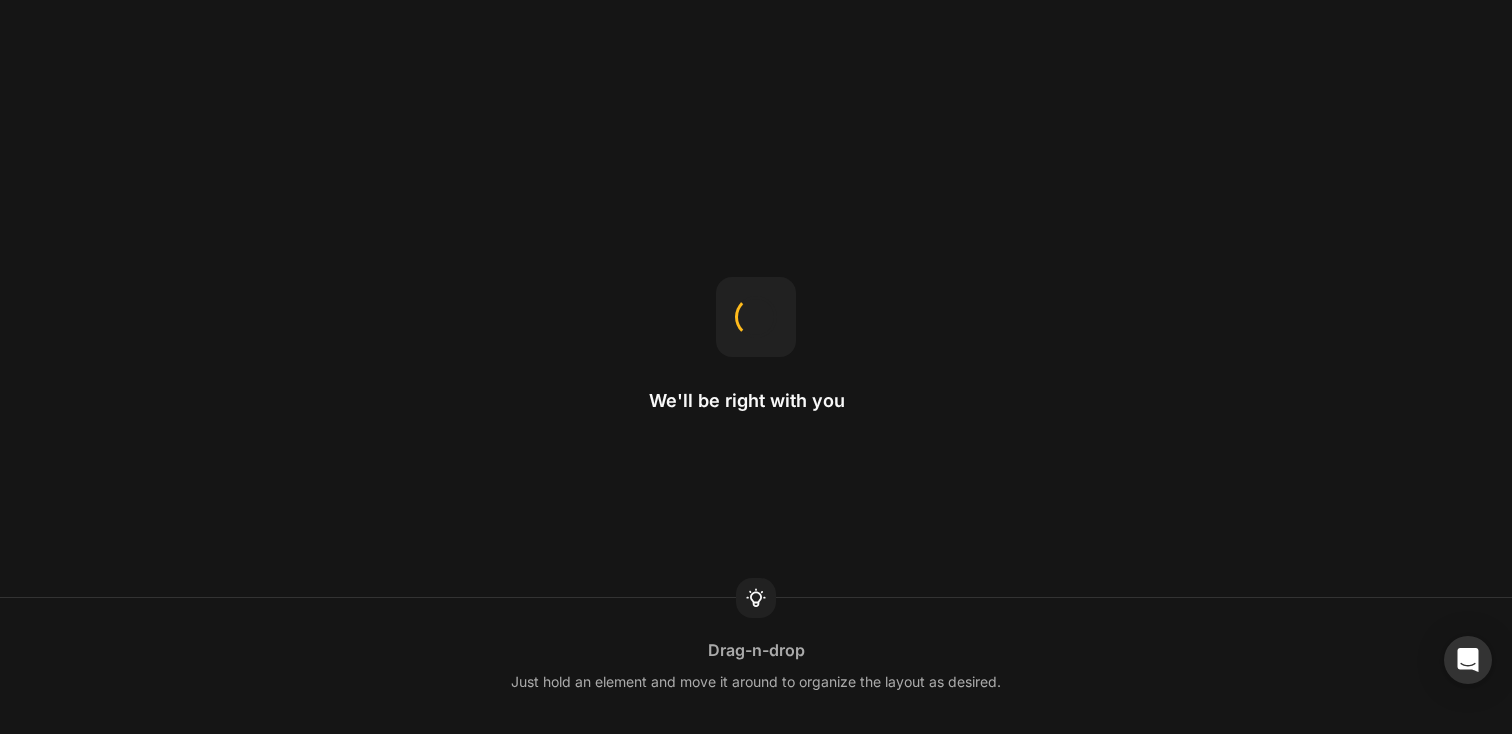 scroll, scrollTop: 0, scrollLeft: 0, axis: both 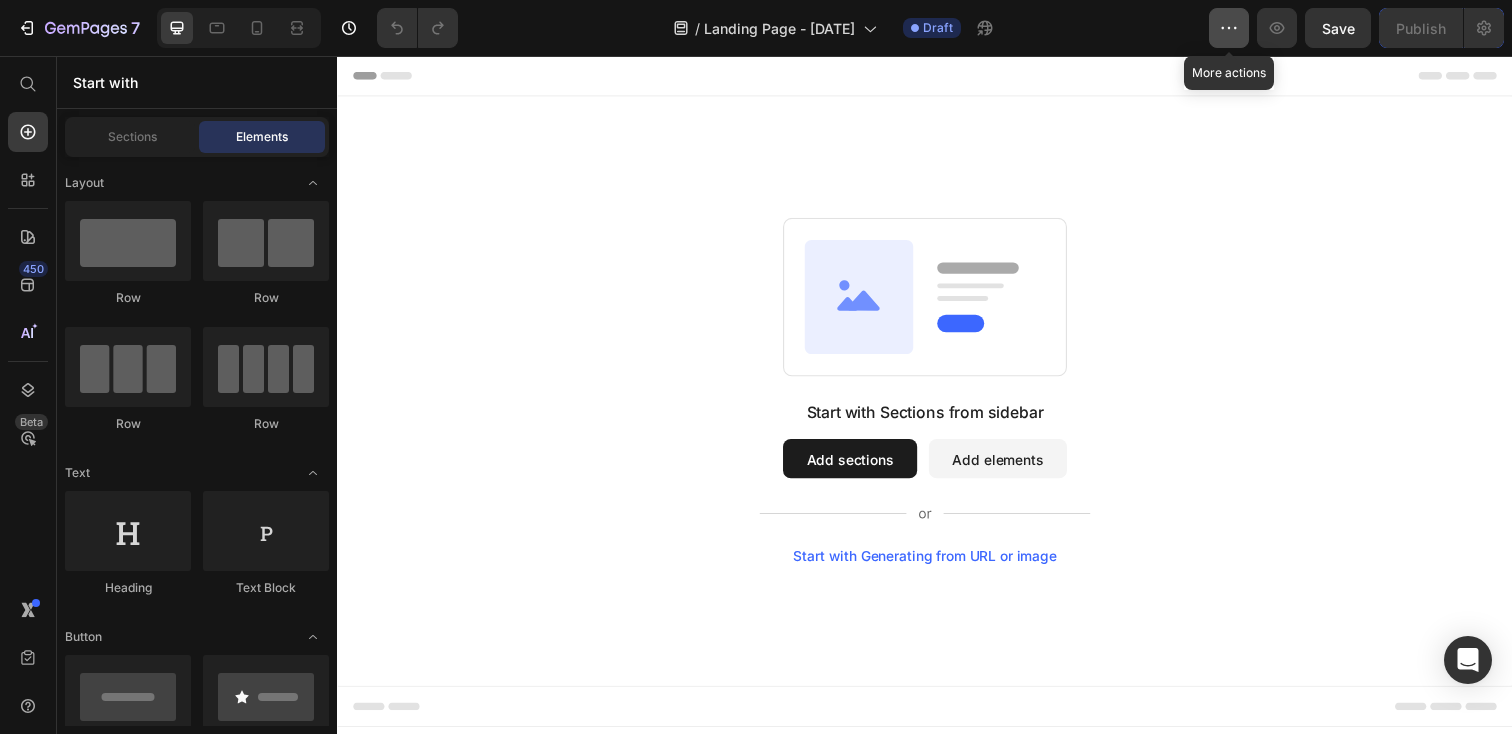 click 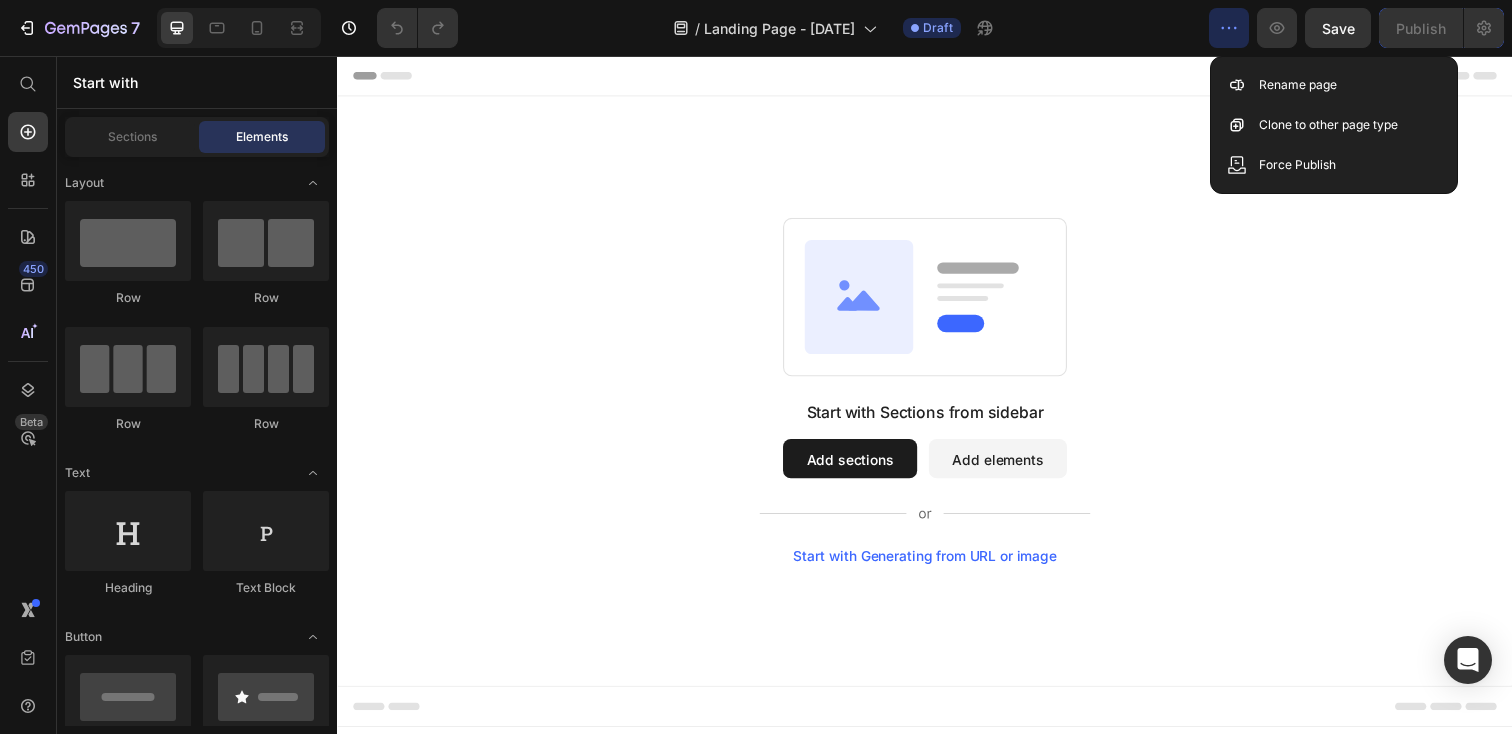 click on "Start with Generating from URL or image" at bounding box center (937, 567) 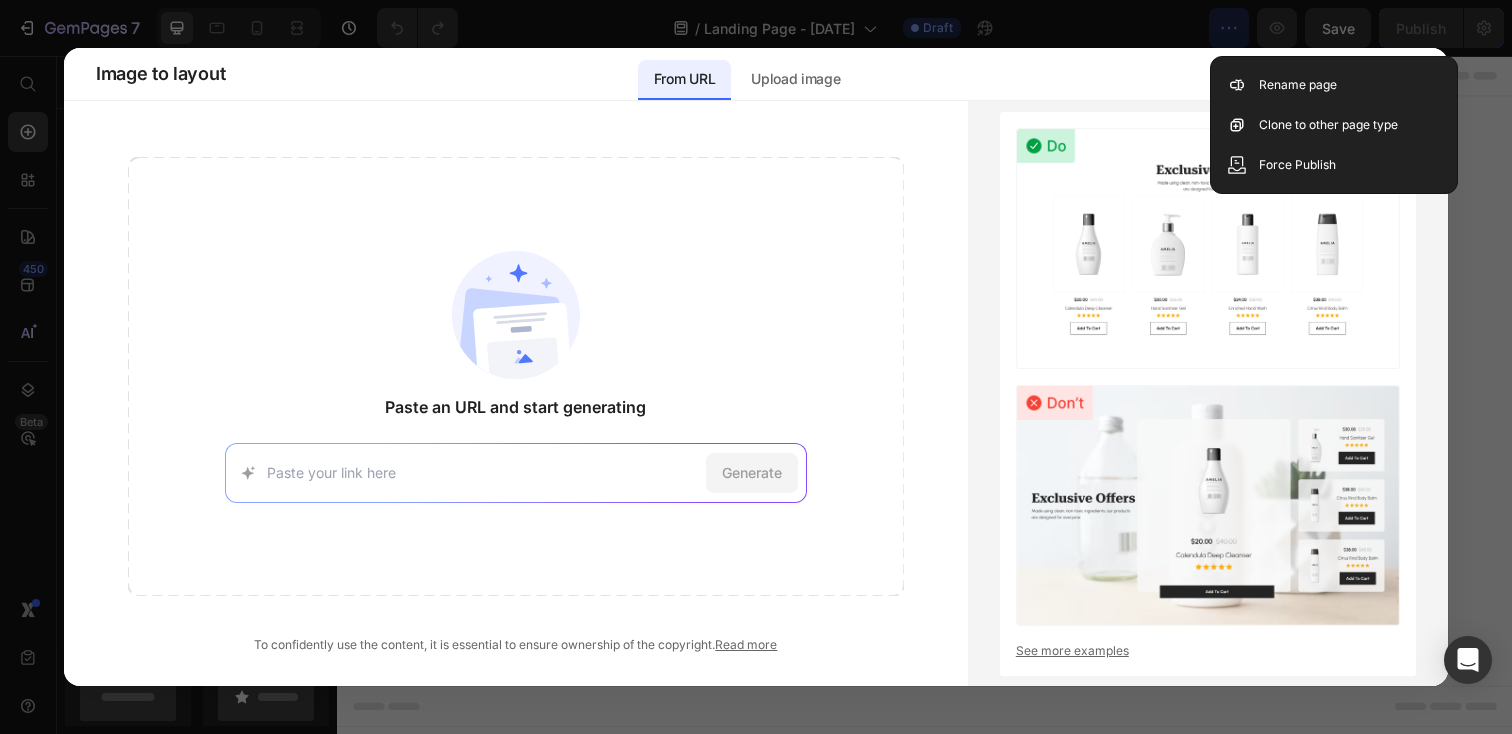 click at bounding box center (756, 367) 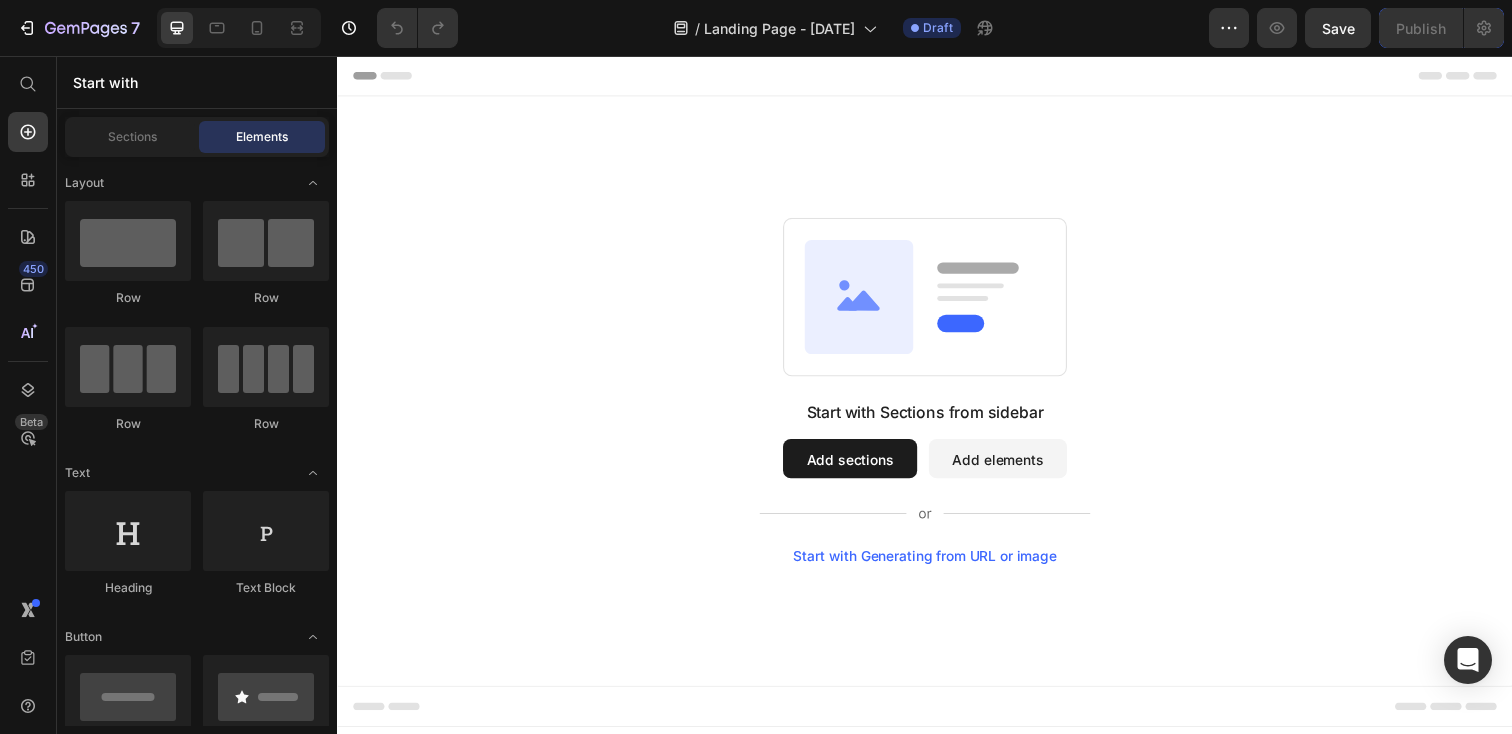 click on "Add elements" at bounding box center [1011, 467] 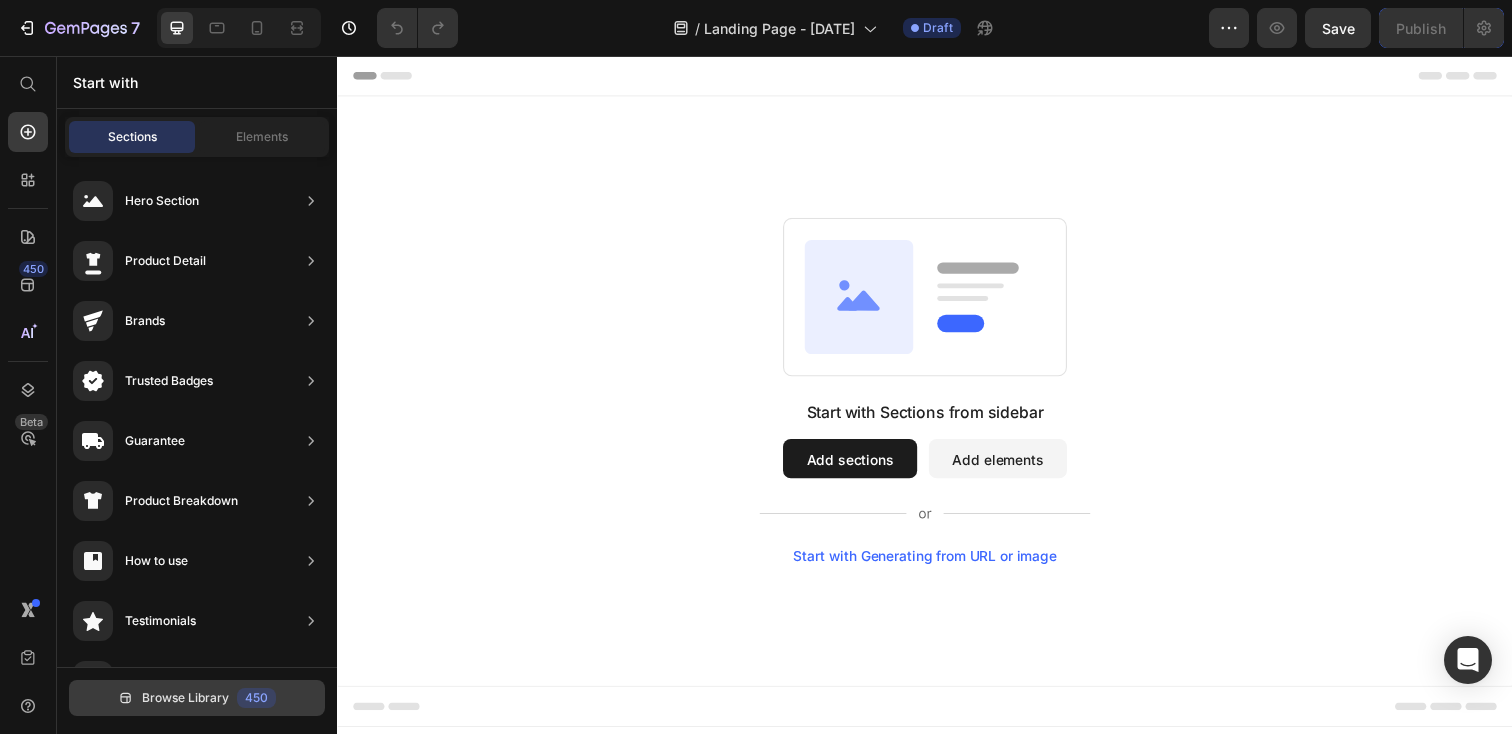 click on "Browse Library" at bounding box center [185, 698] 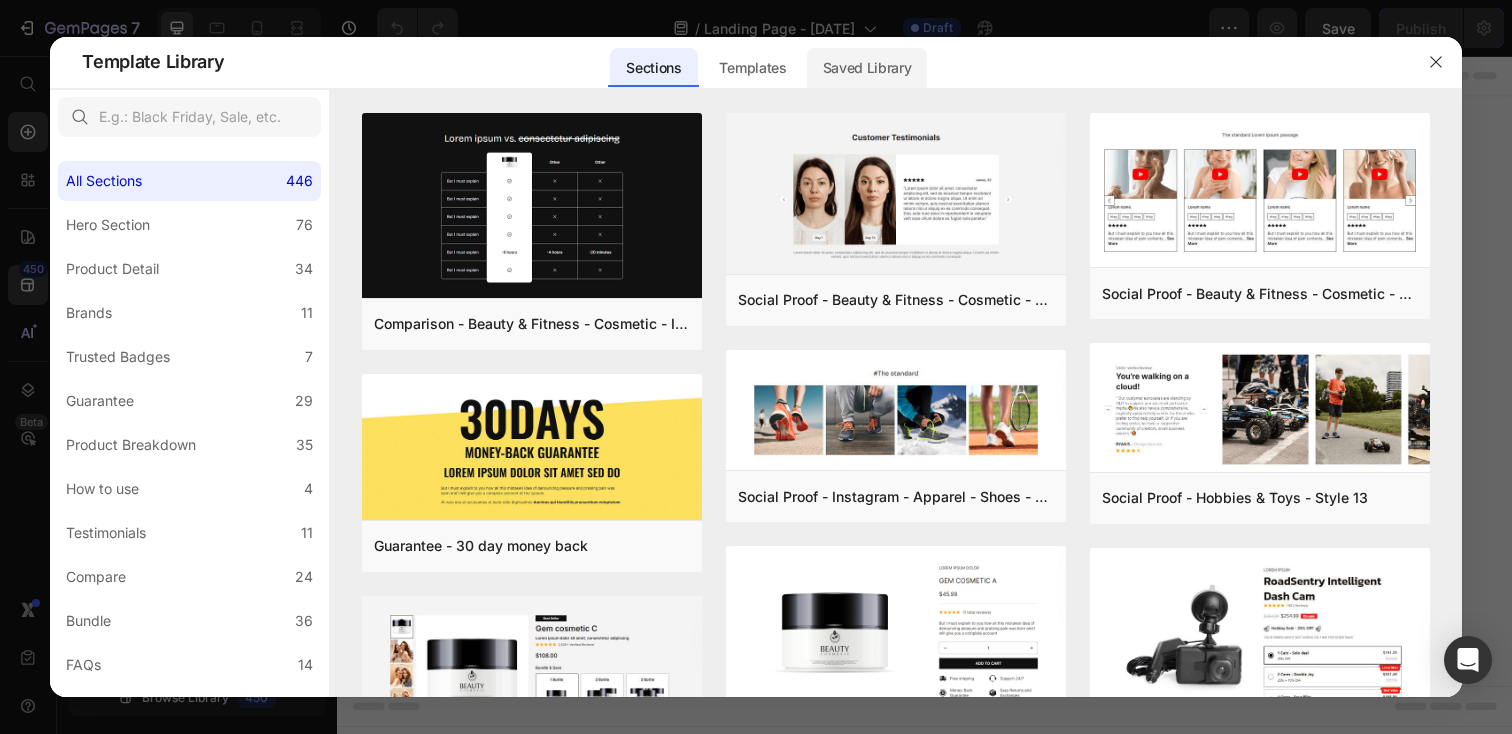 click on "Saved Library" 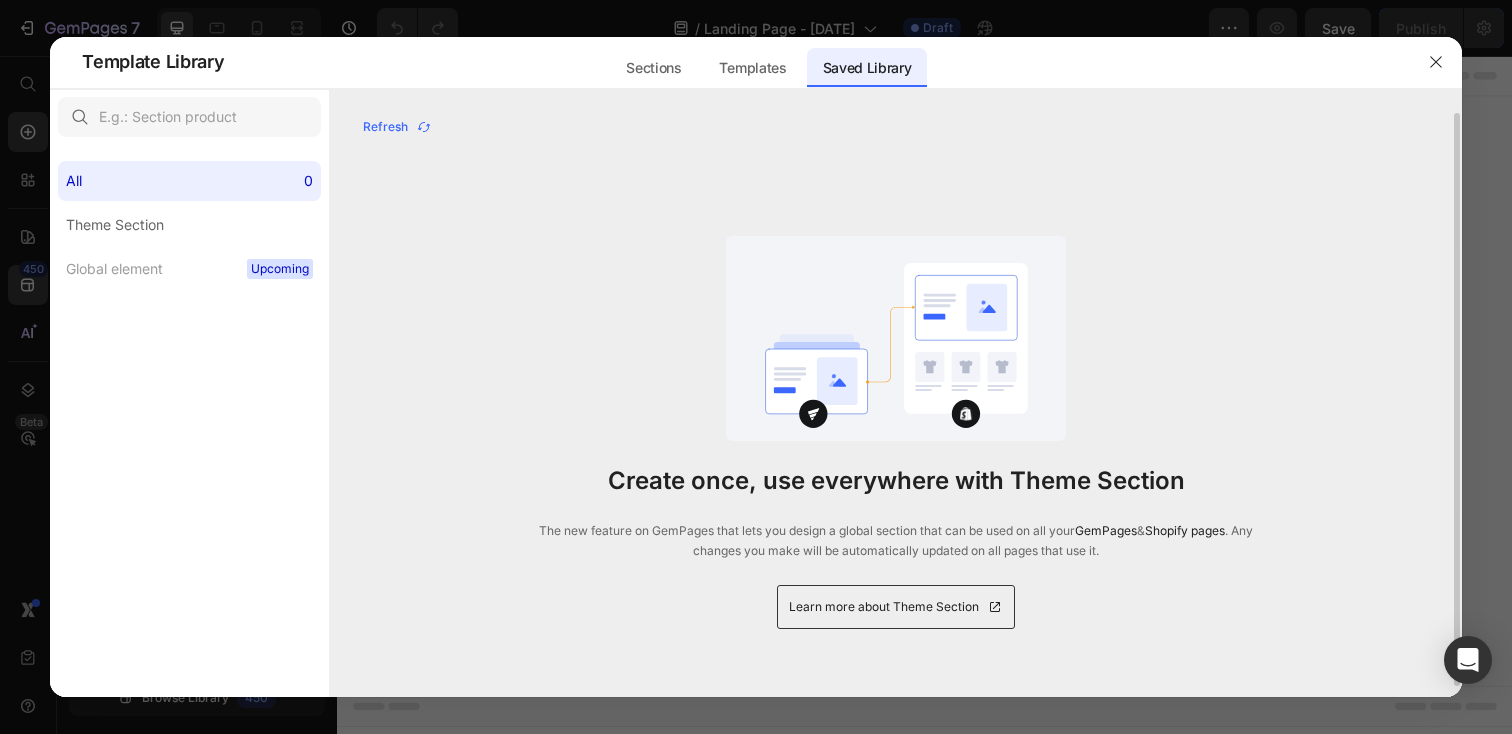 click on "Learn more about Theme Section" at bounding box center (884, 607) 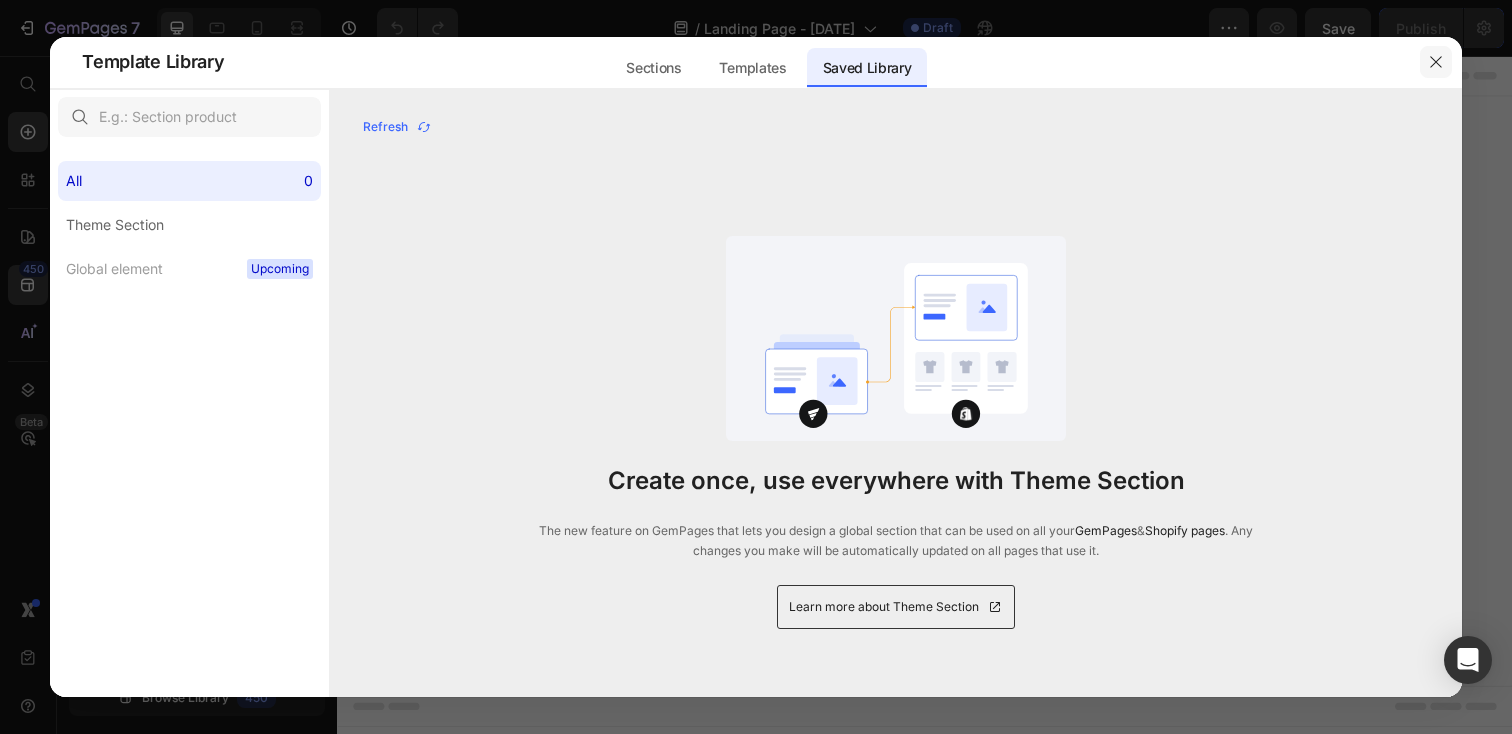 drag, startPoint x: 1427, startPoint y: 59, endPoint x: 1020, endPoint y: 21, distance: 408.7701 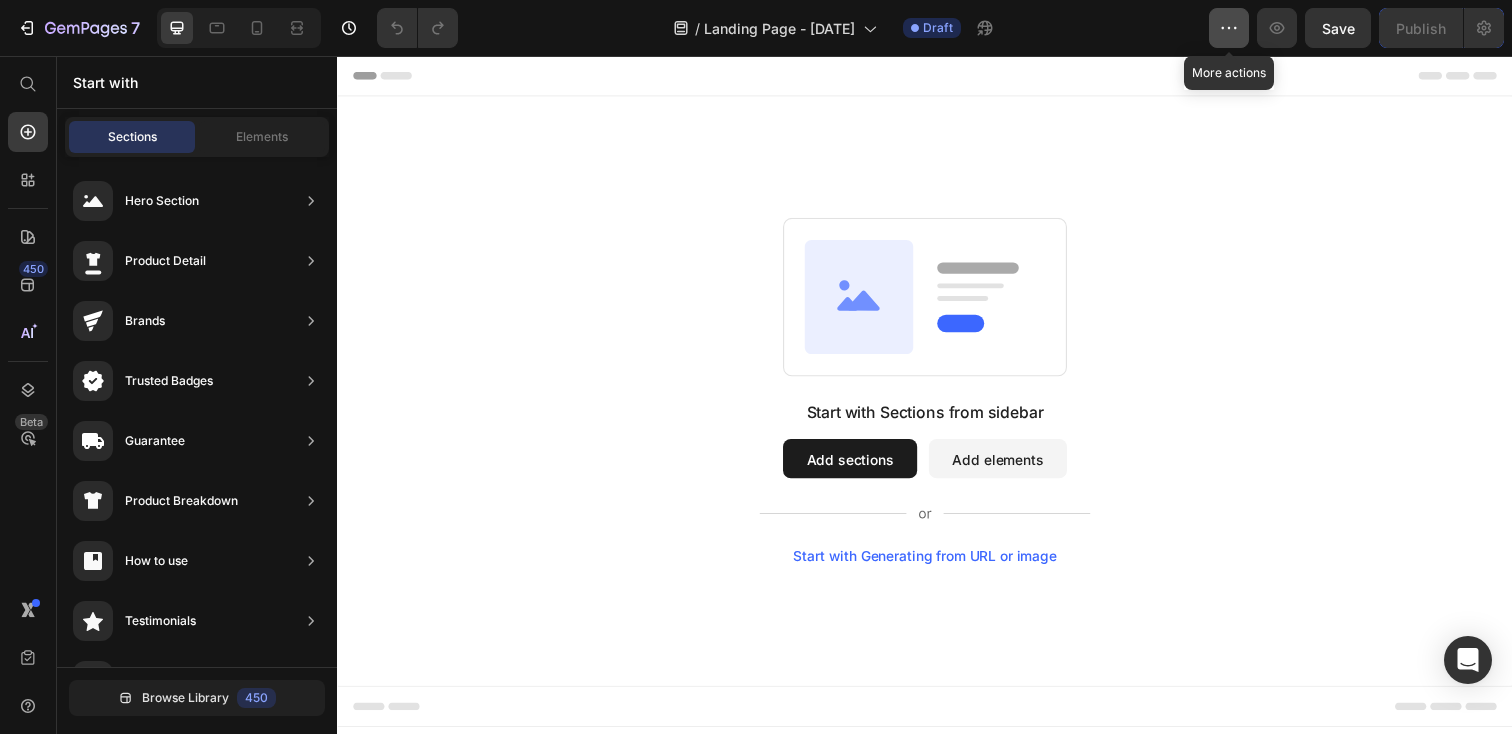 click 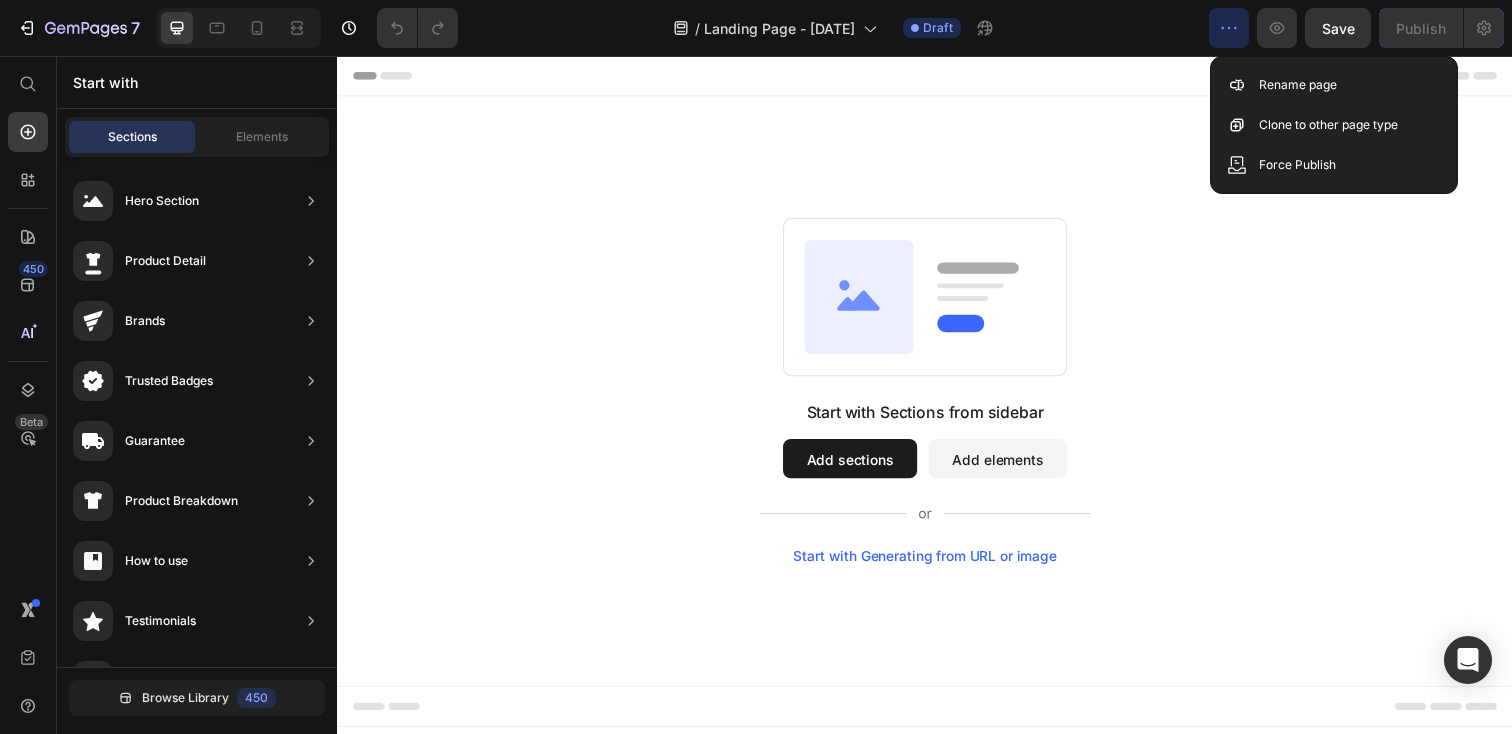 drag, startPoint x: 1233, startPoint y: 26, endPoint x: 1176, endPoint y: 26, distance: 57 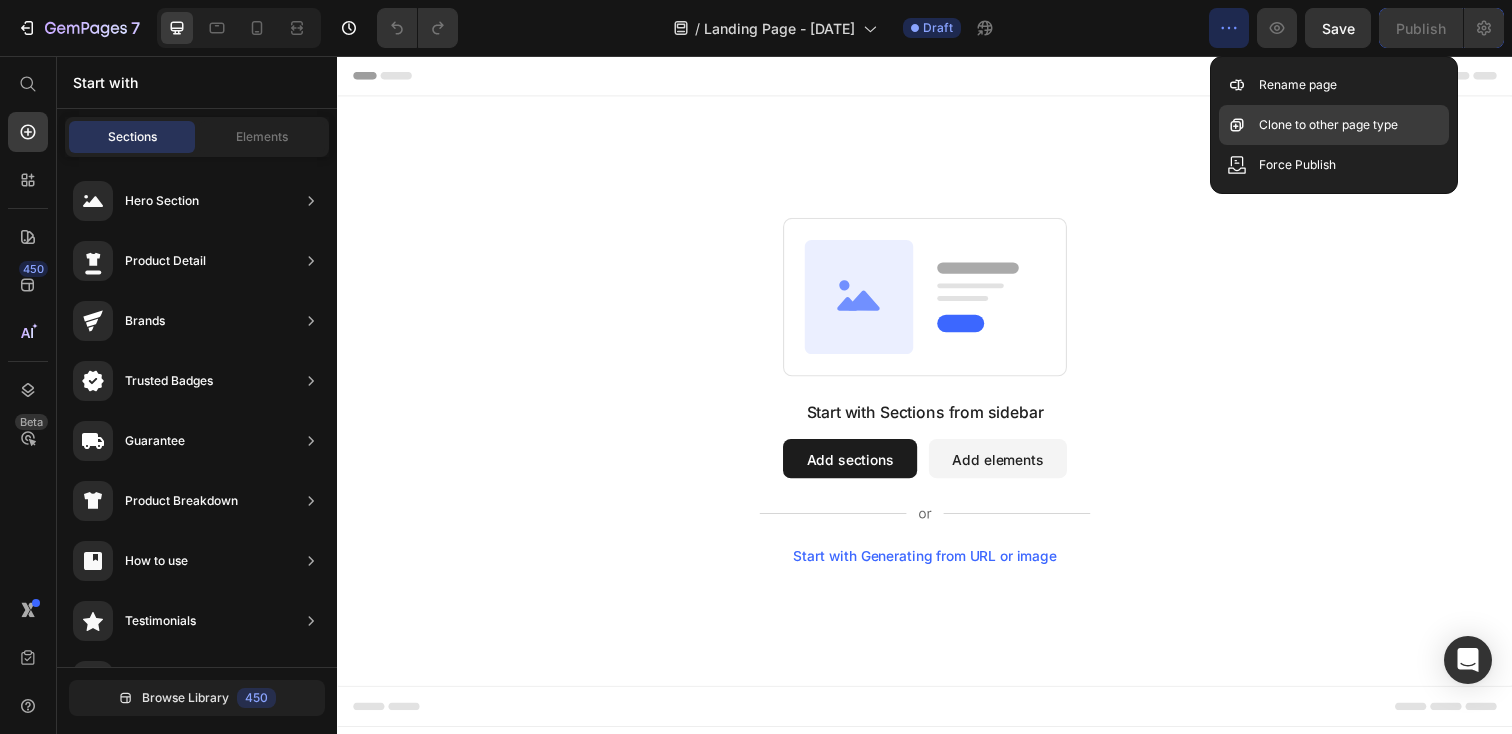 click on "Clone to other page type" at bounding box center (1328, 125) 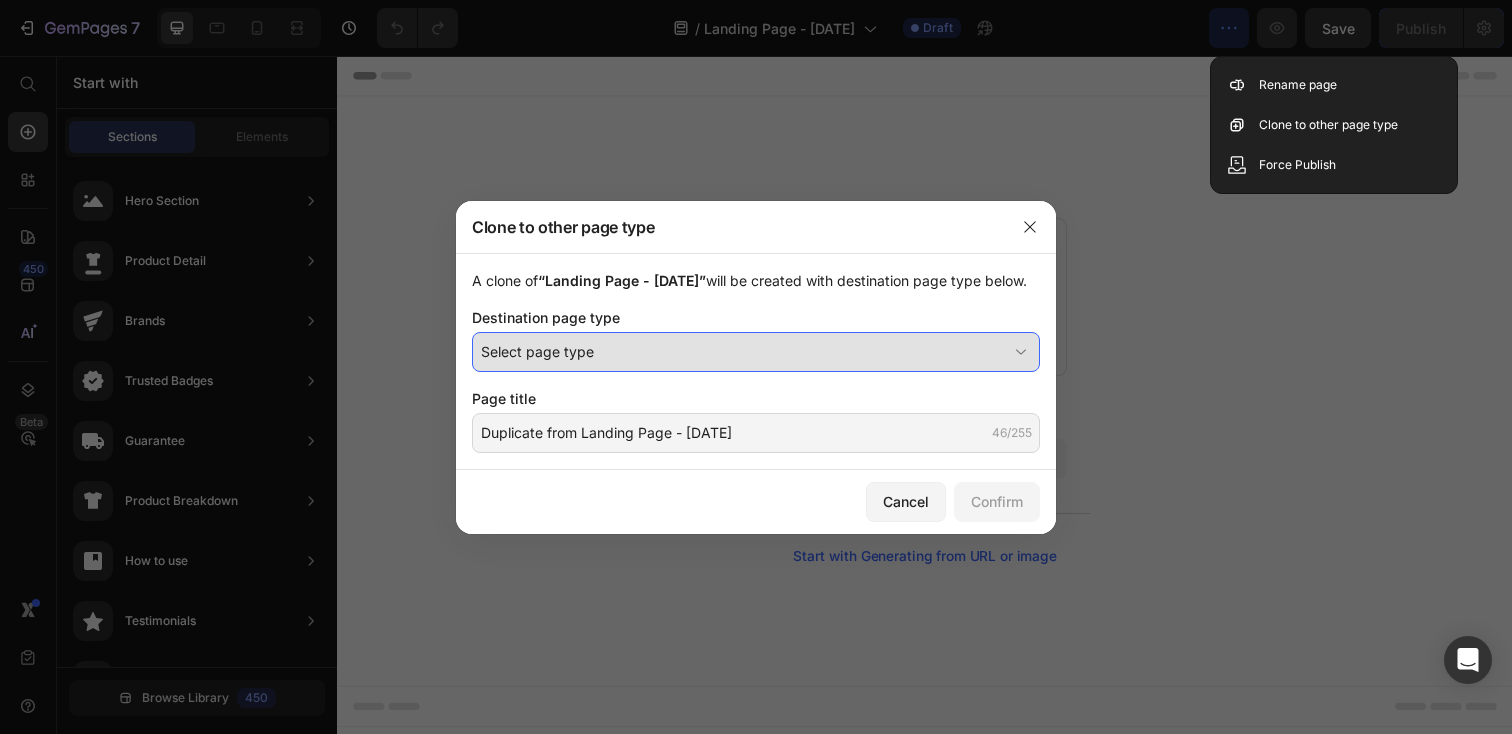 click on "Select page type" at bounding box center (756, 352) 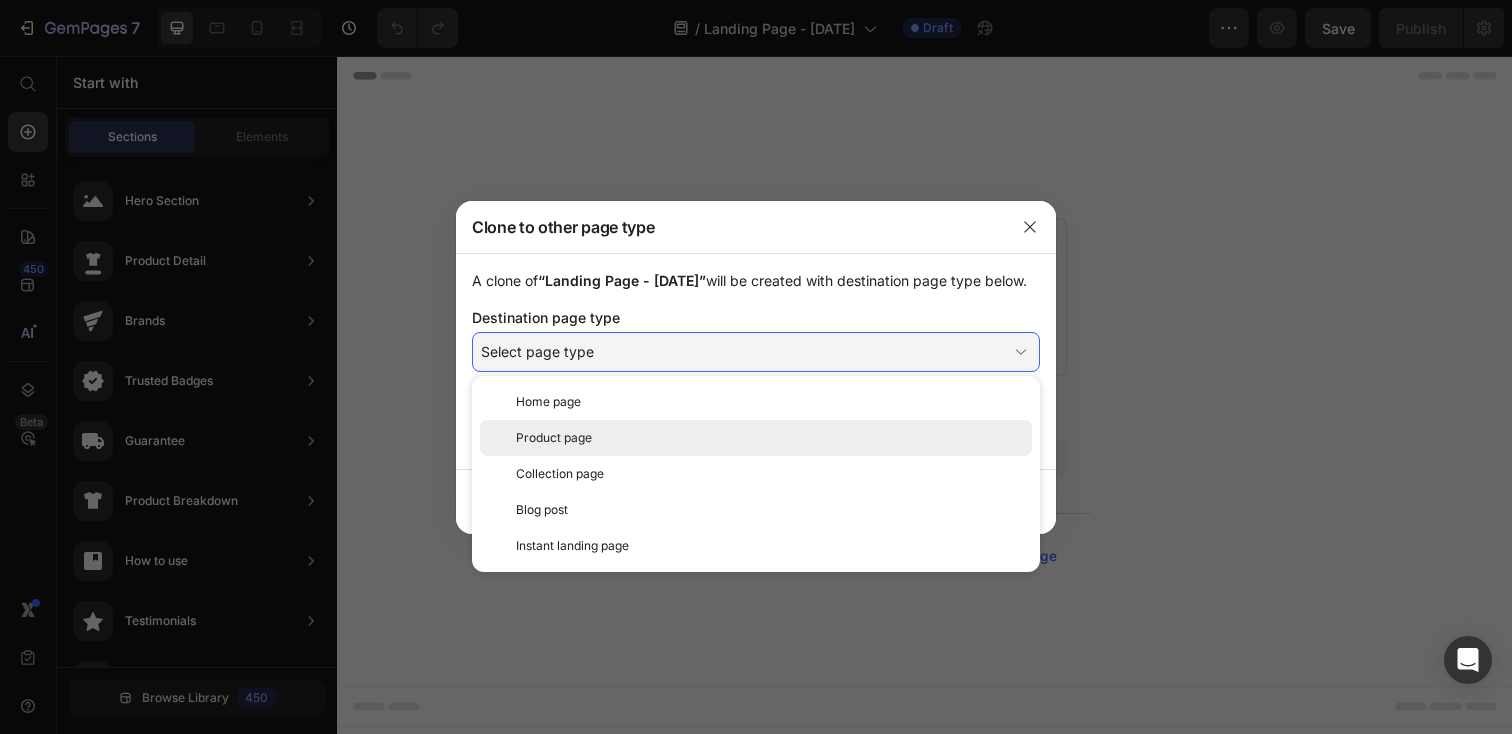click on "Product page" 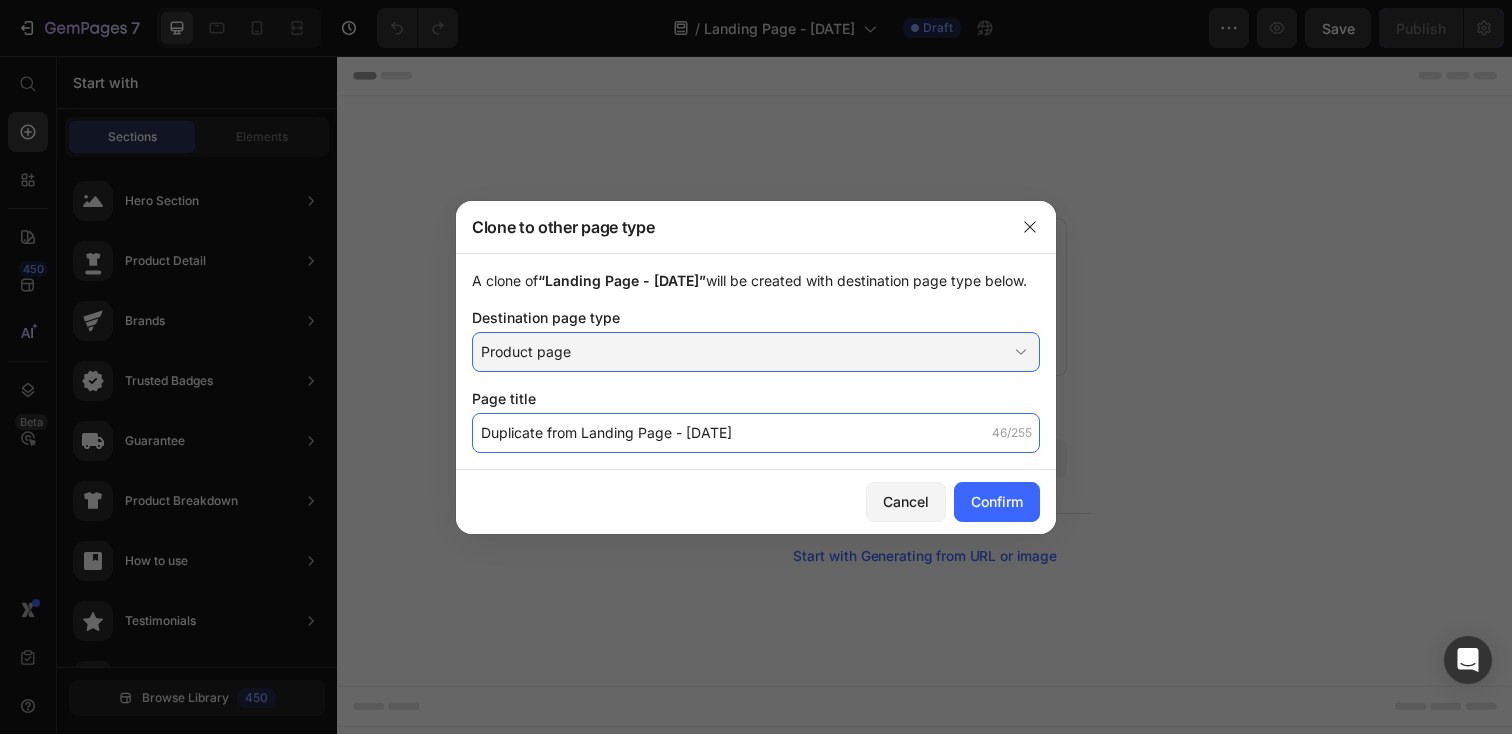 click on "Duplicate from Landing Page - [DATE]" 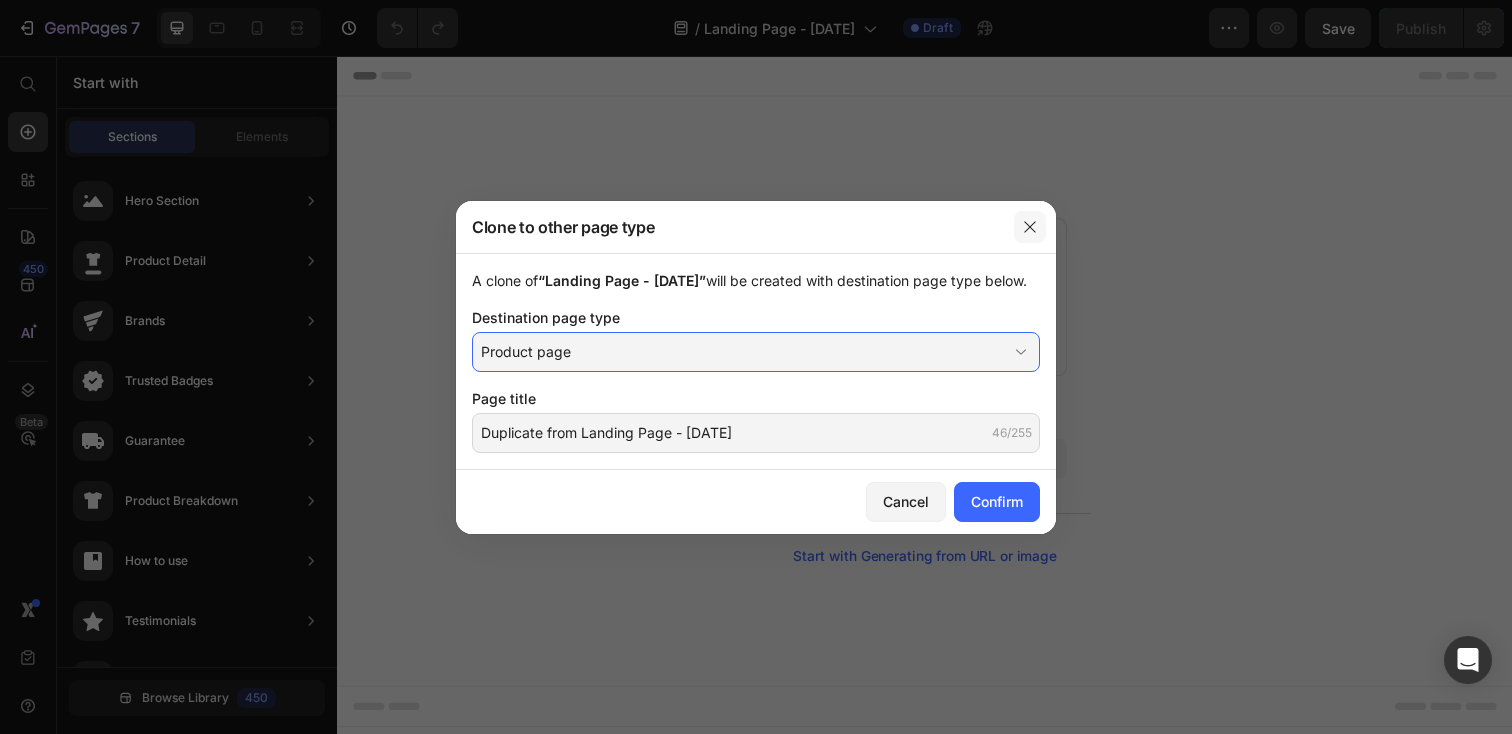 click at bounding box center (1030, 227) 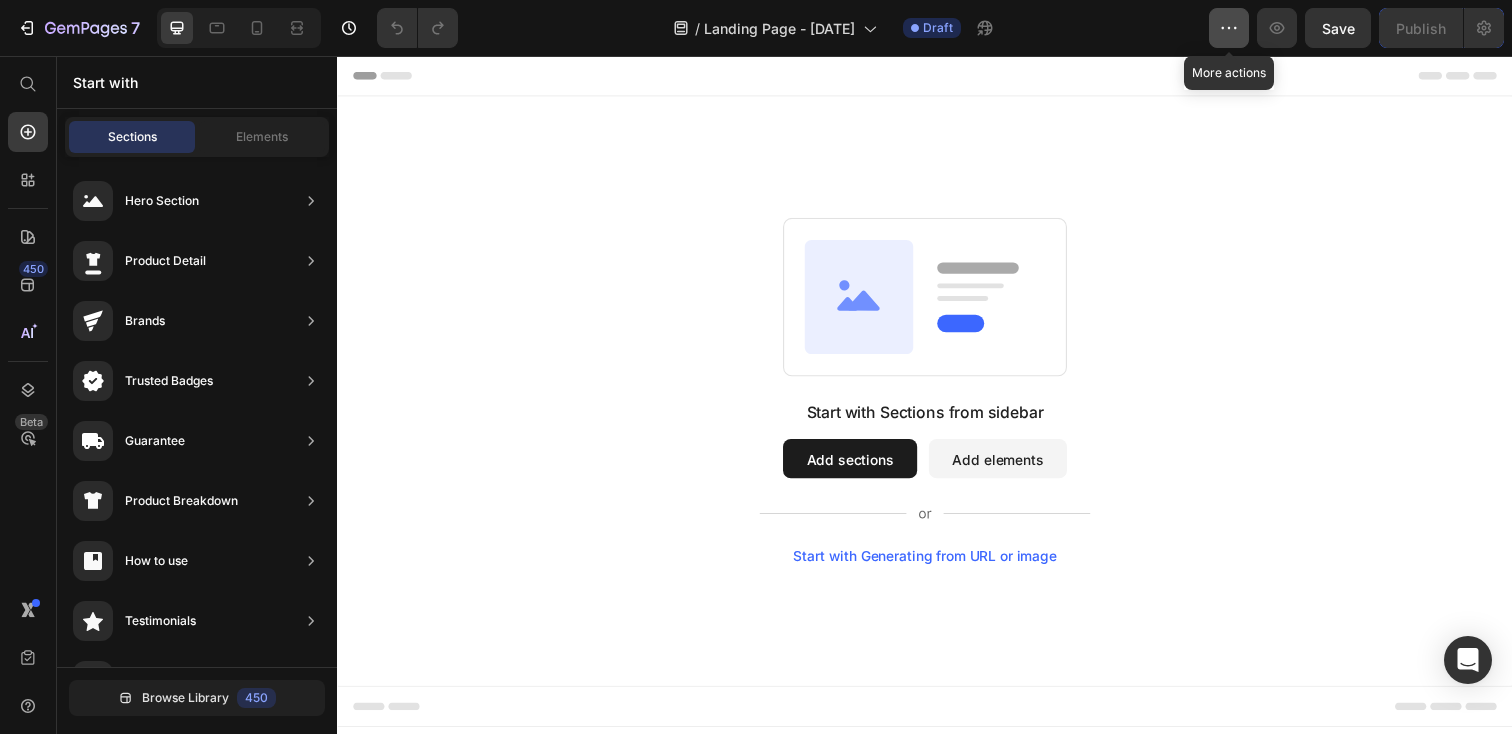 click 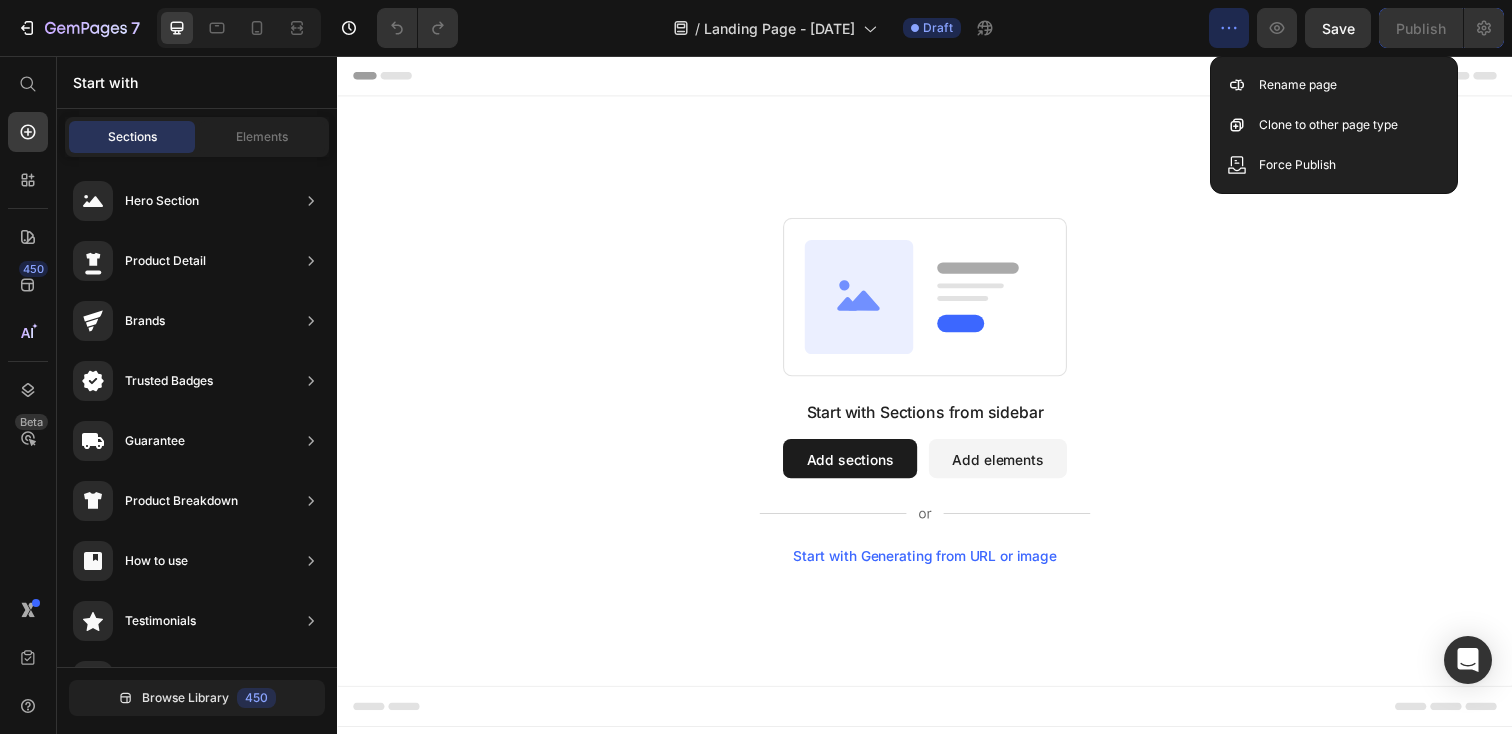 type 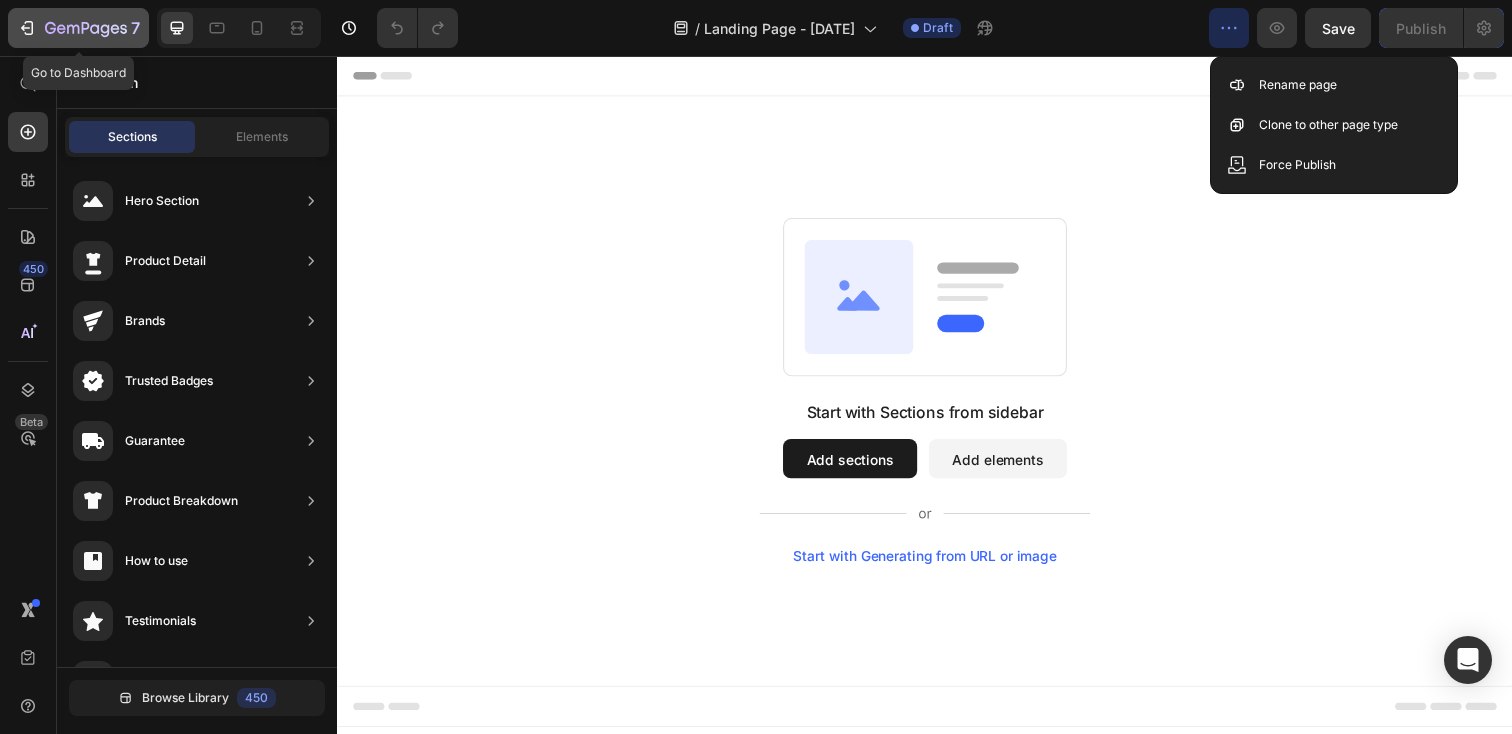 click 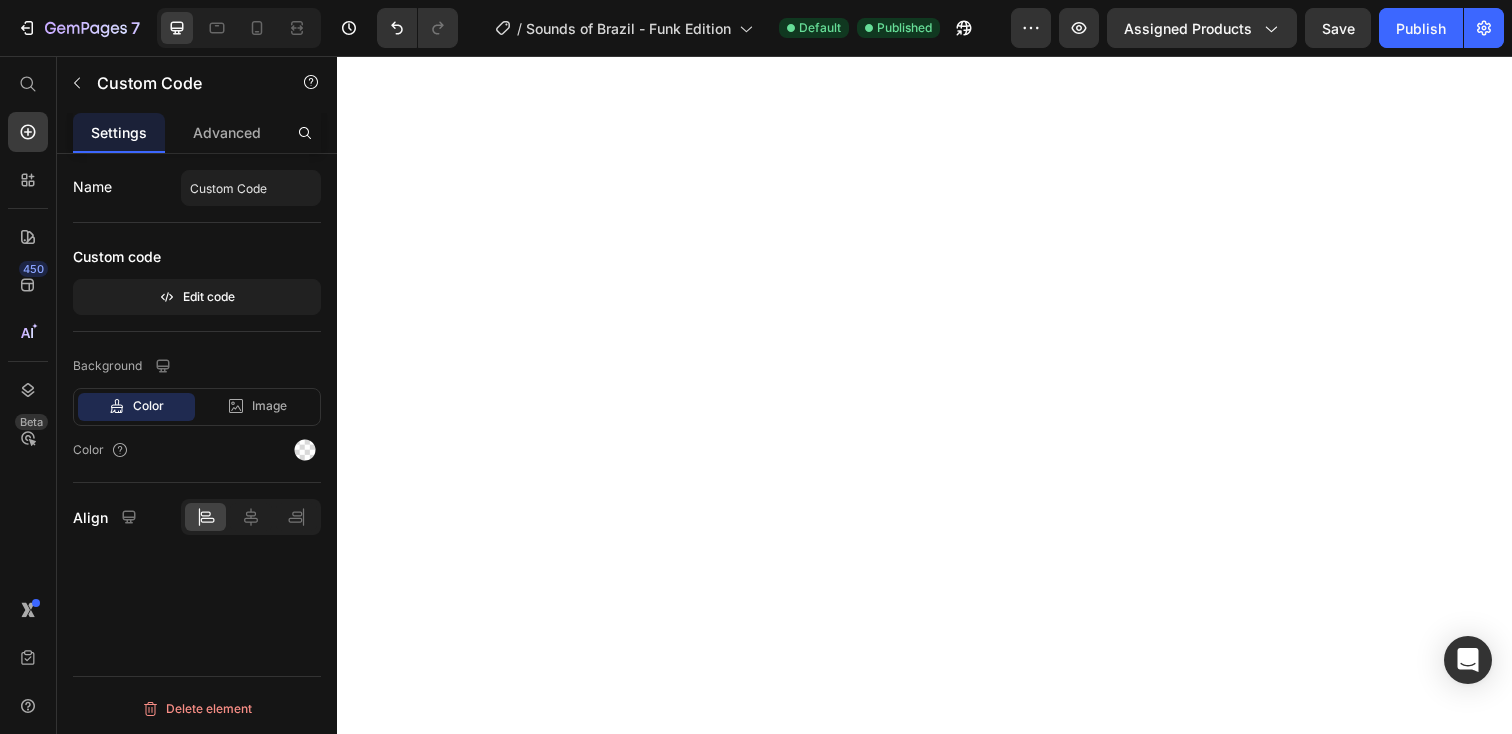 scroll, scrollTop: 0, scrollLeft: 0, axis: both 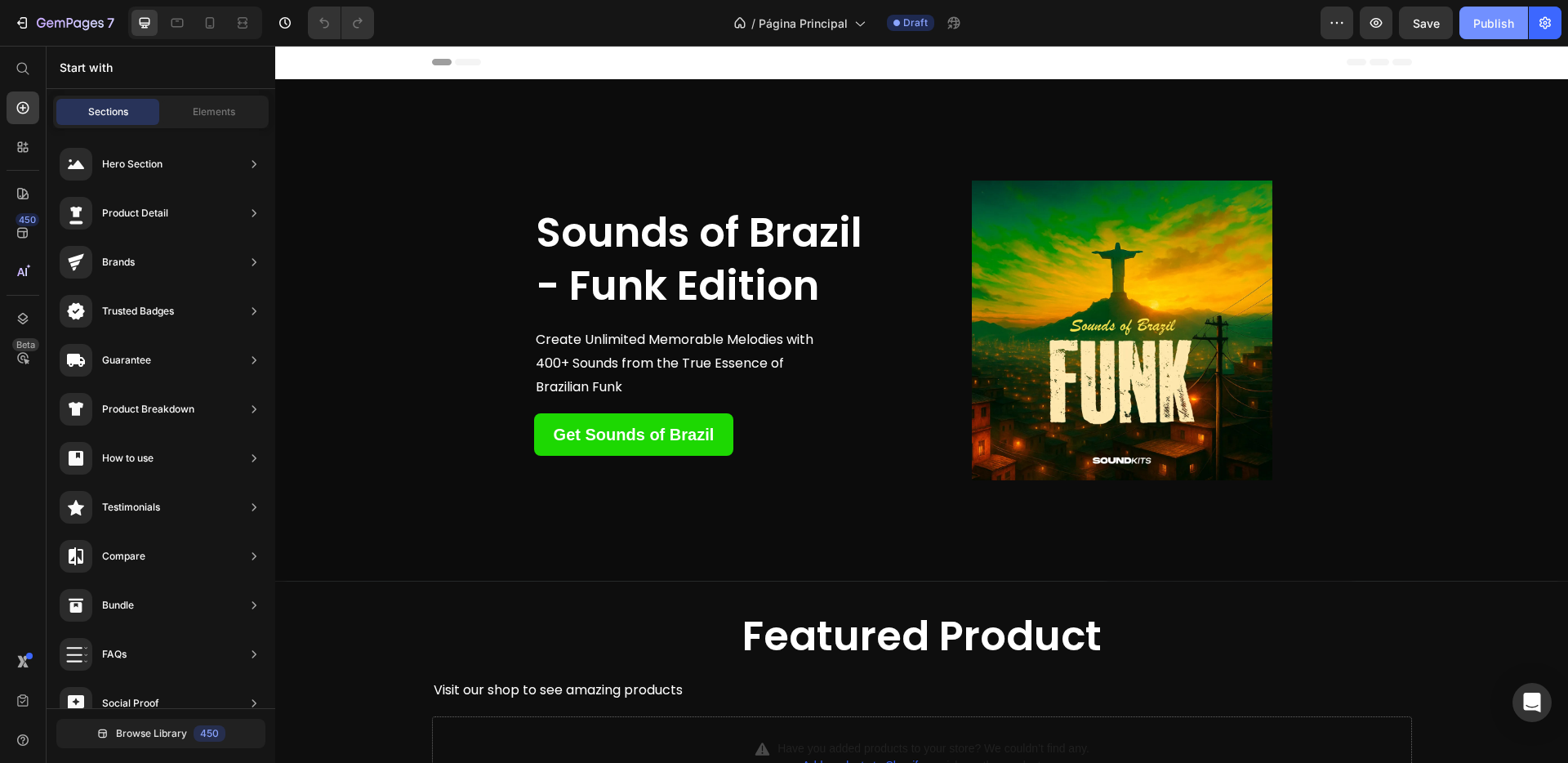 click on "Publish" 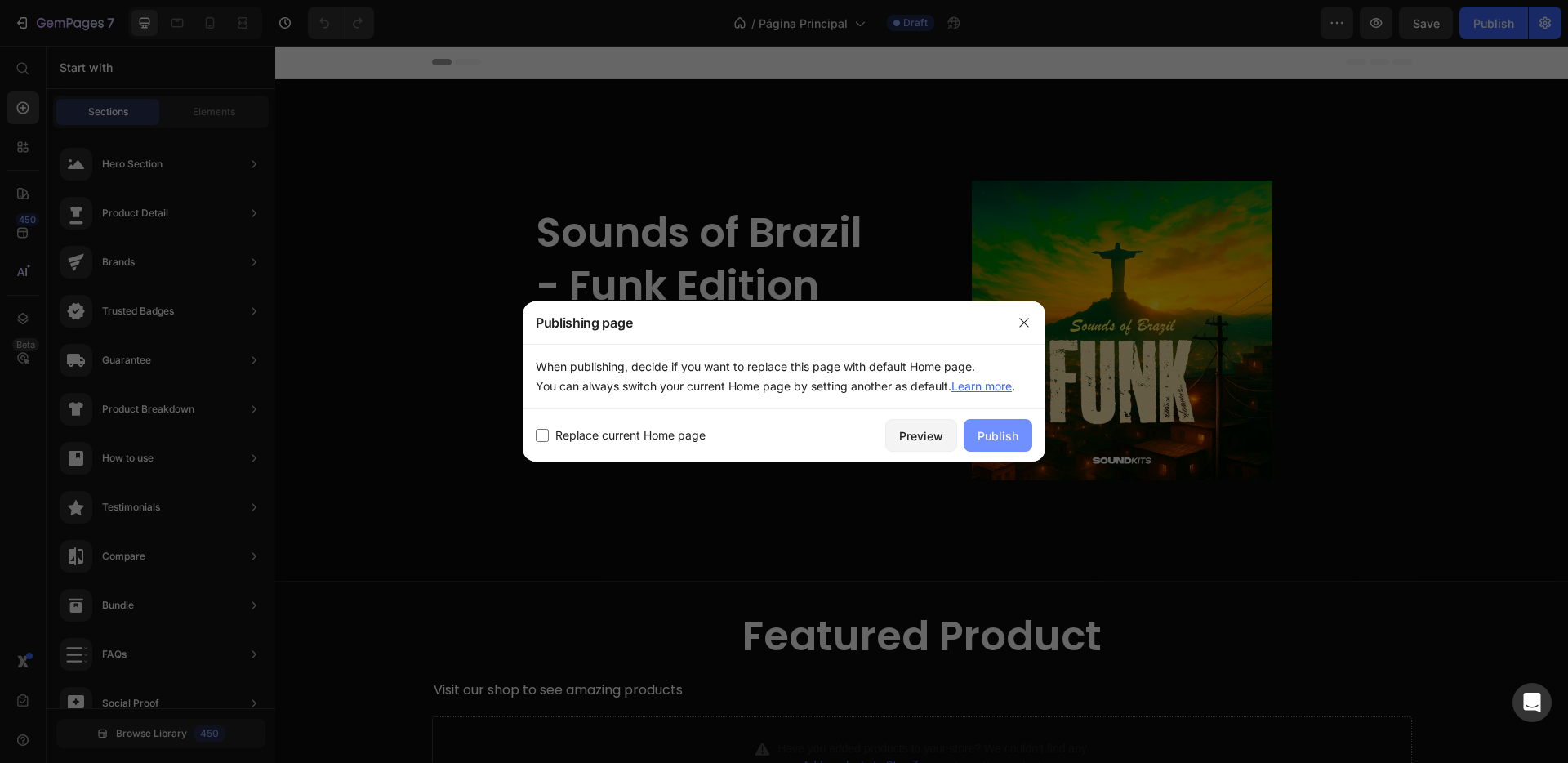 click on "Publish" at bounding box center (998, 435) 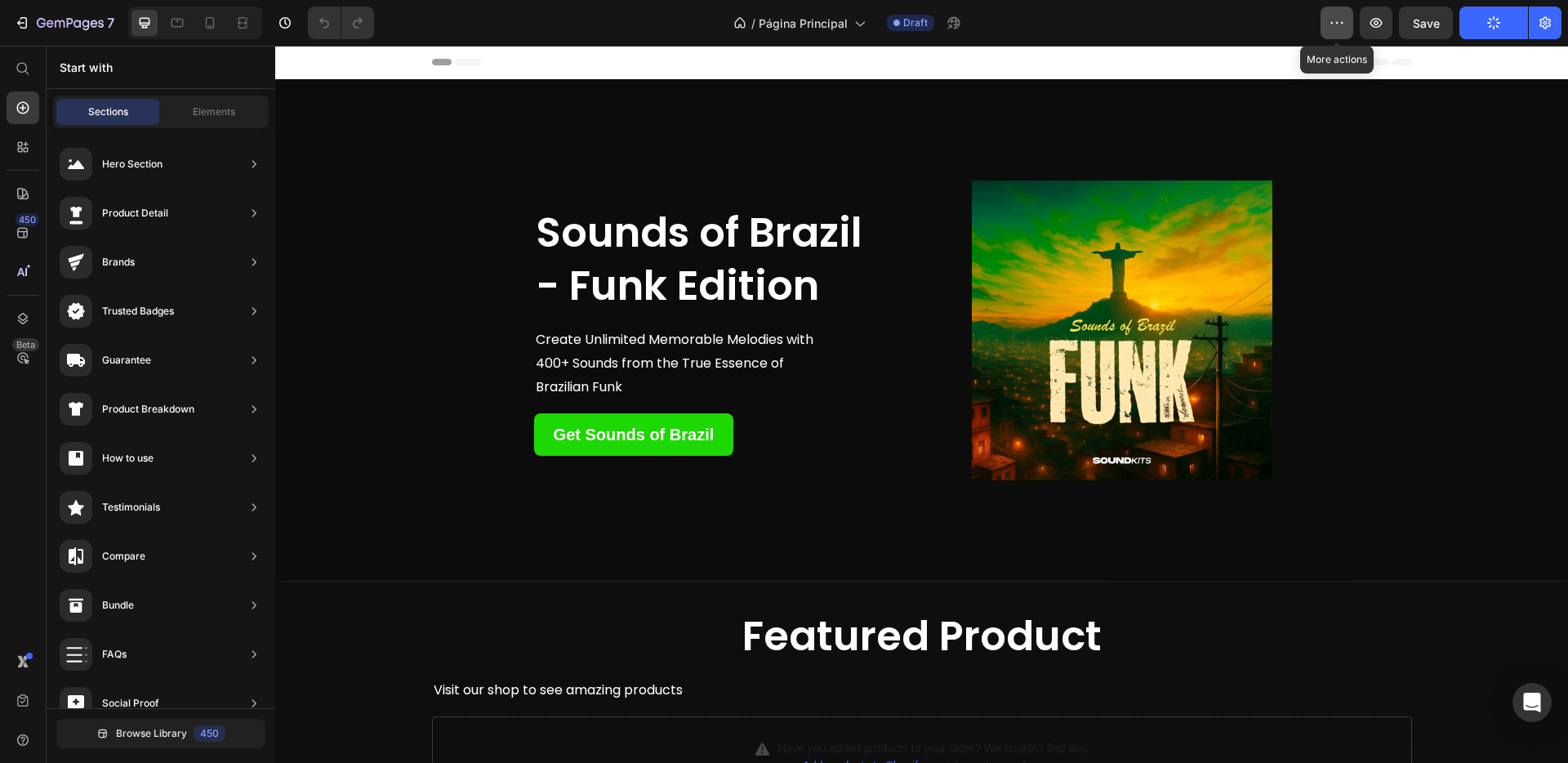 click 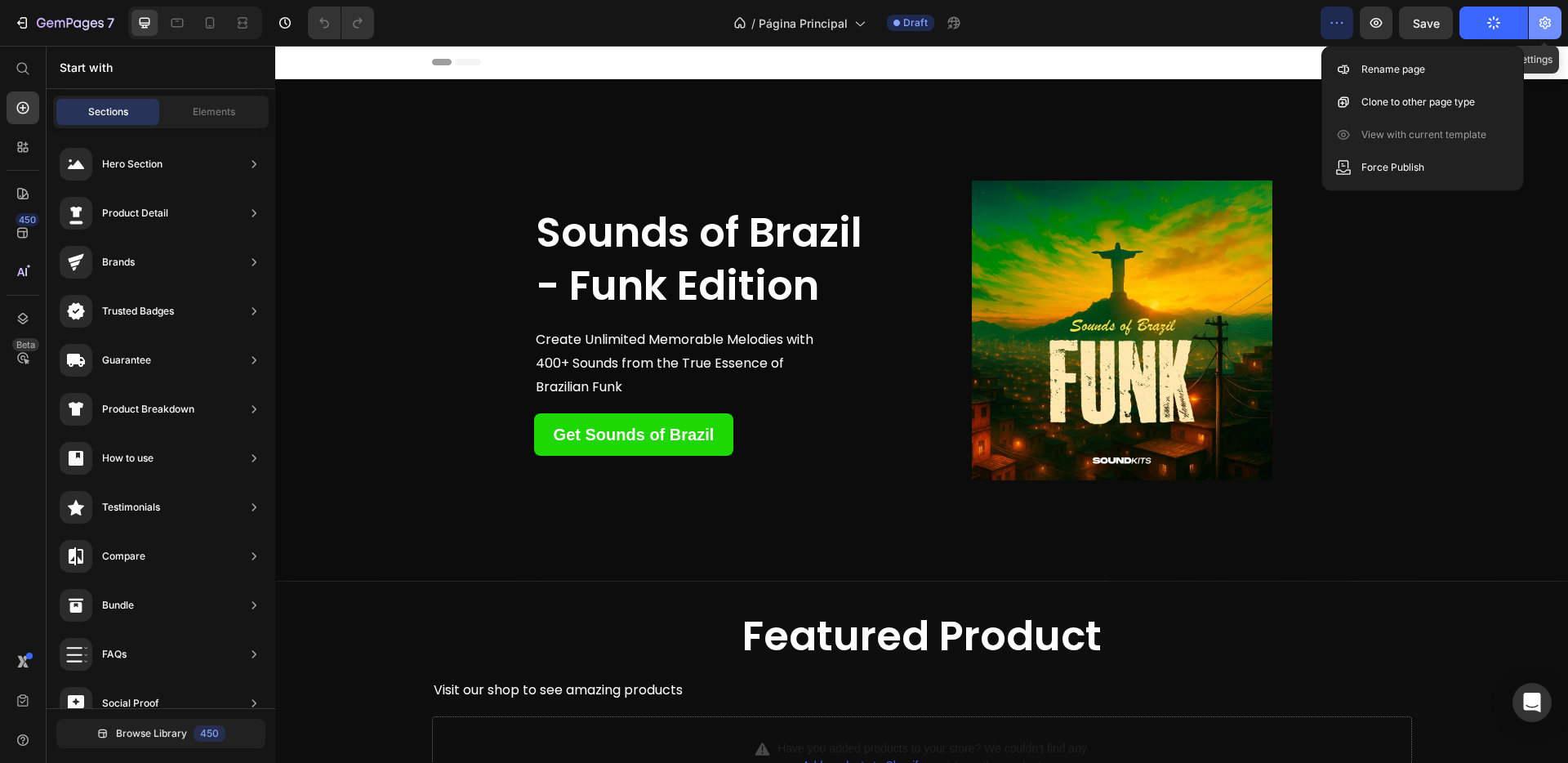 click 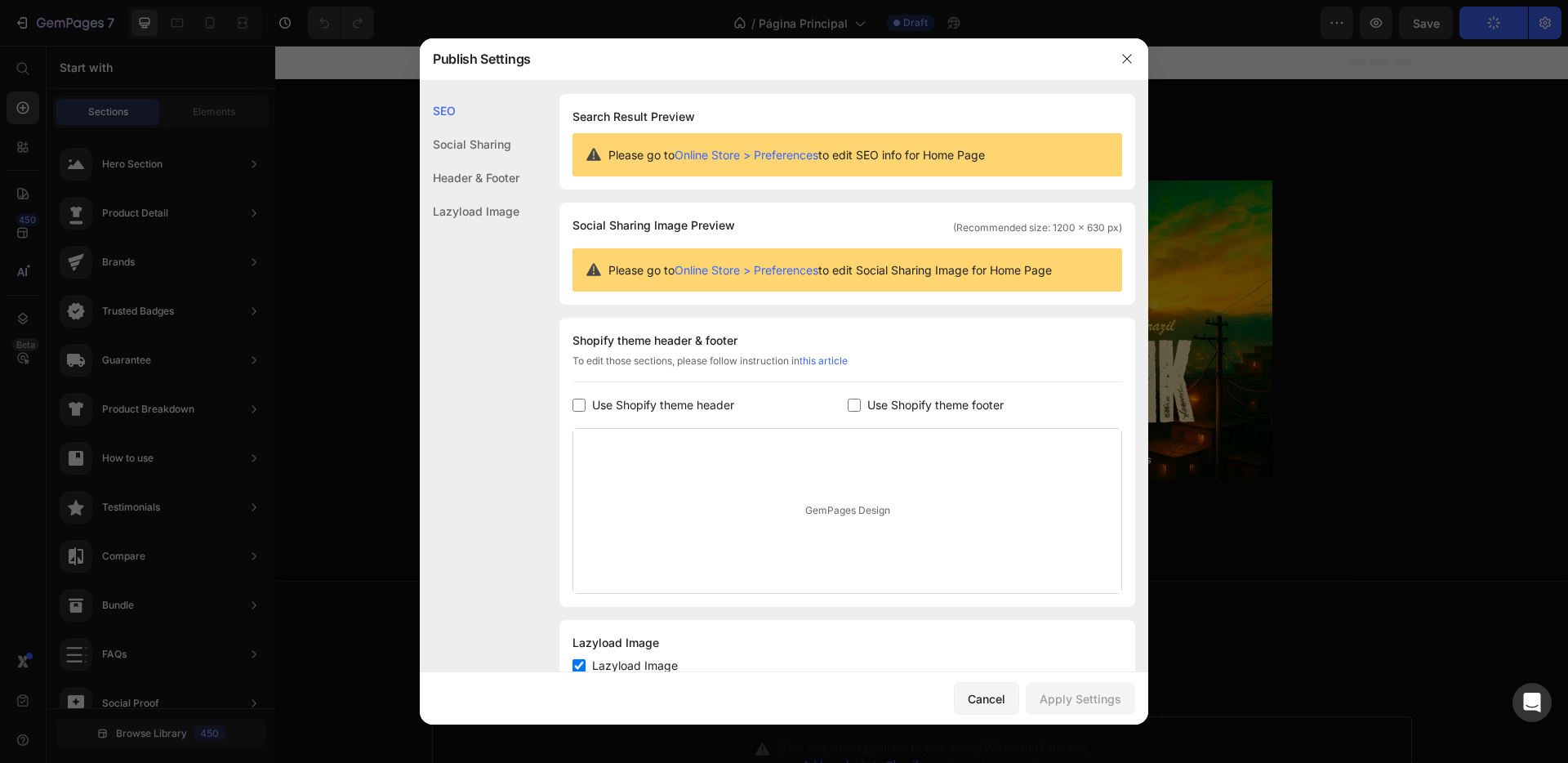 click on "Use Shopify theme header" at bounding box center (663, 405) 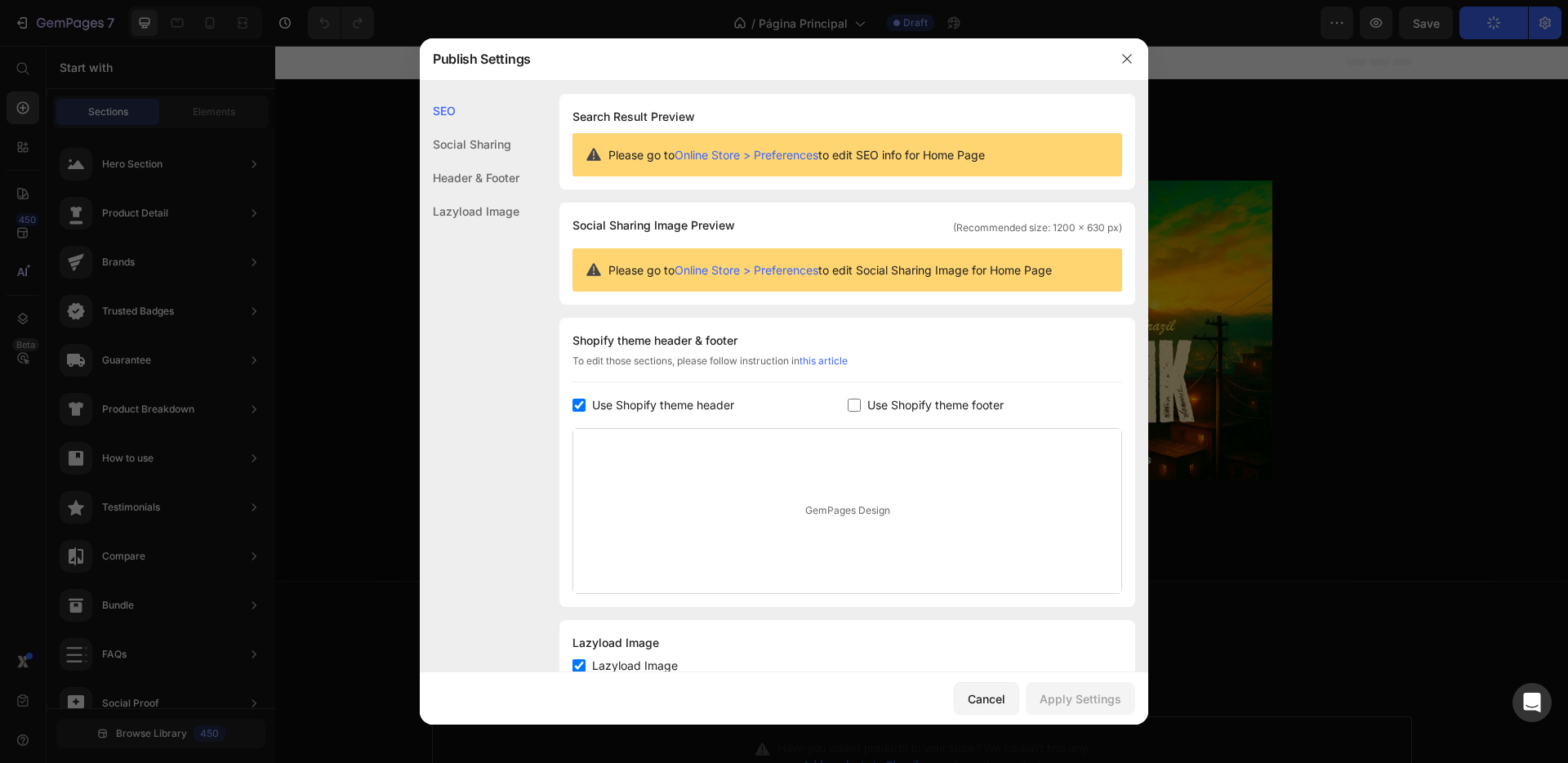 checkbox on "true" 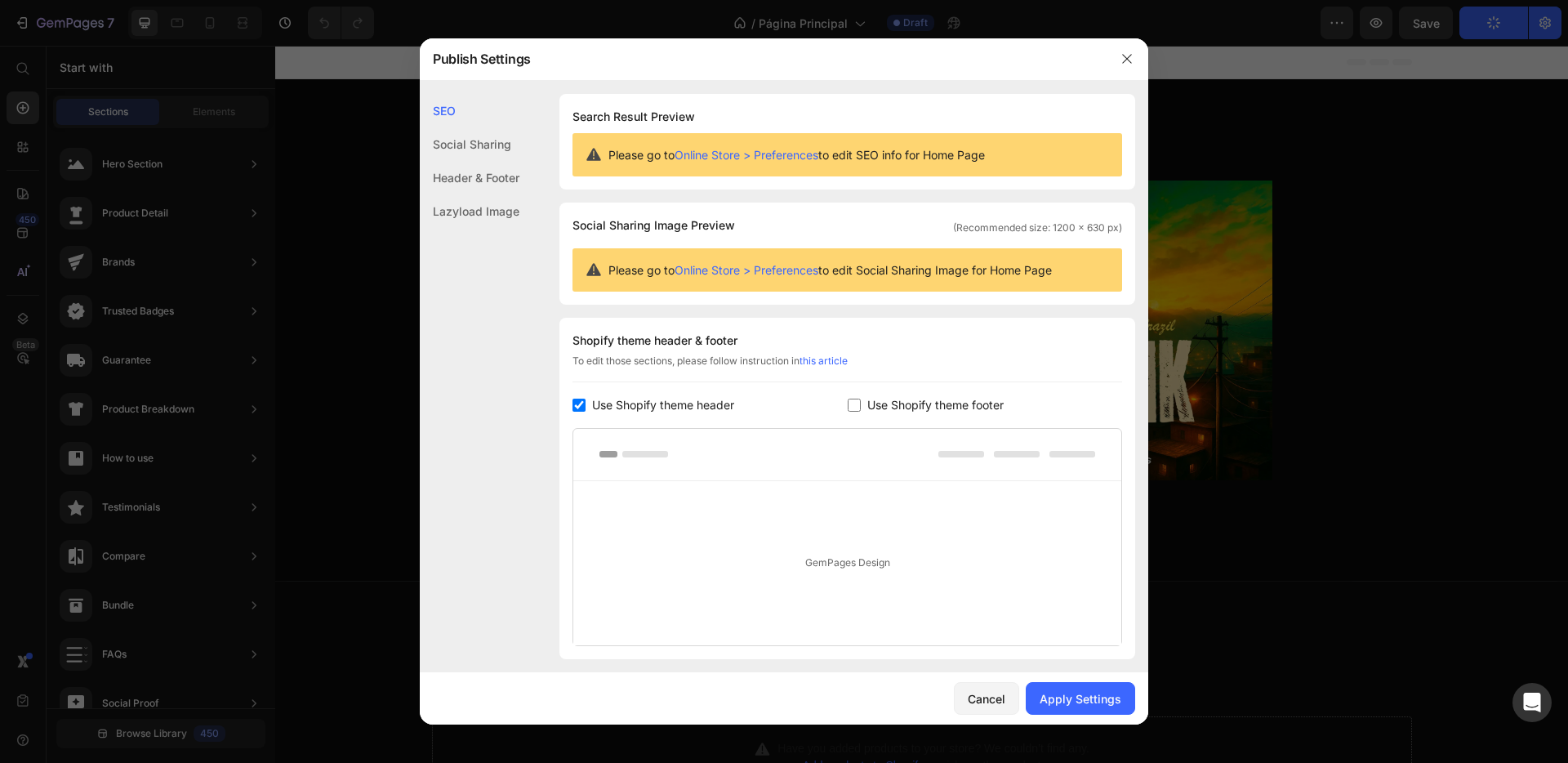 click on "Use Shopify theme footer" at bounding box center [935, 405] 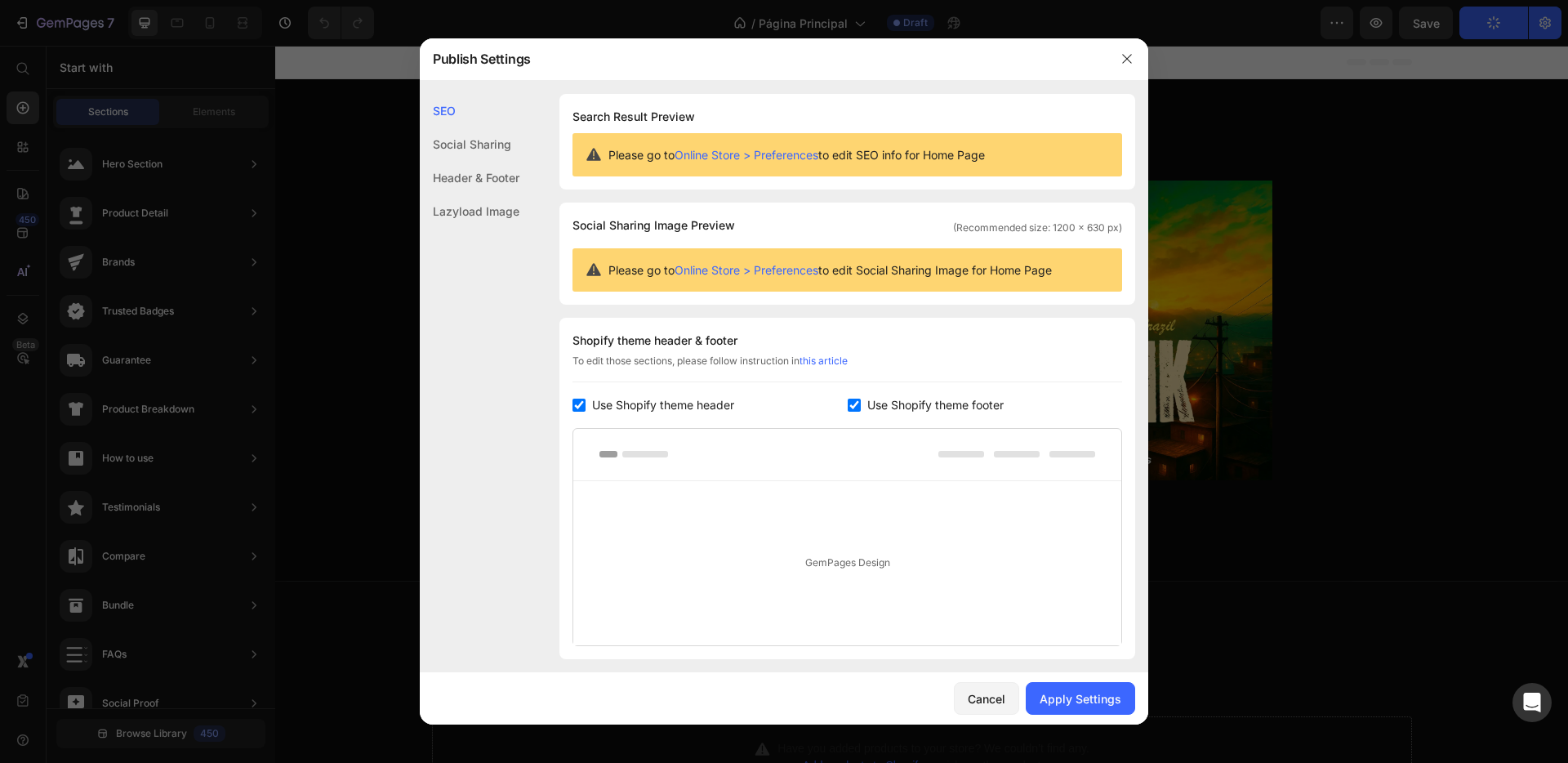 checkbox on "true" 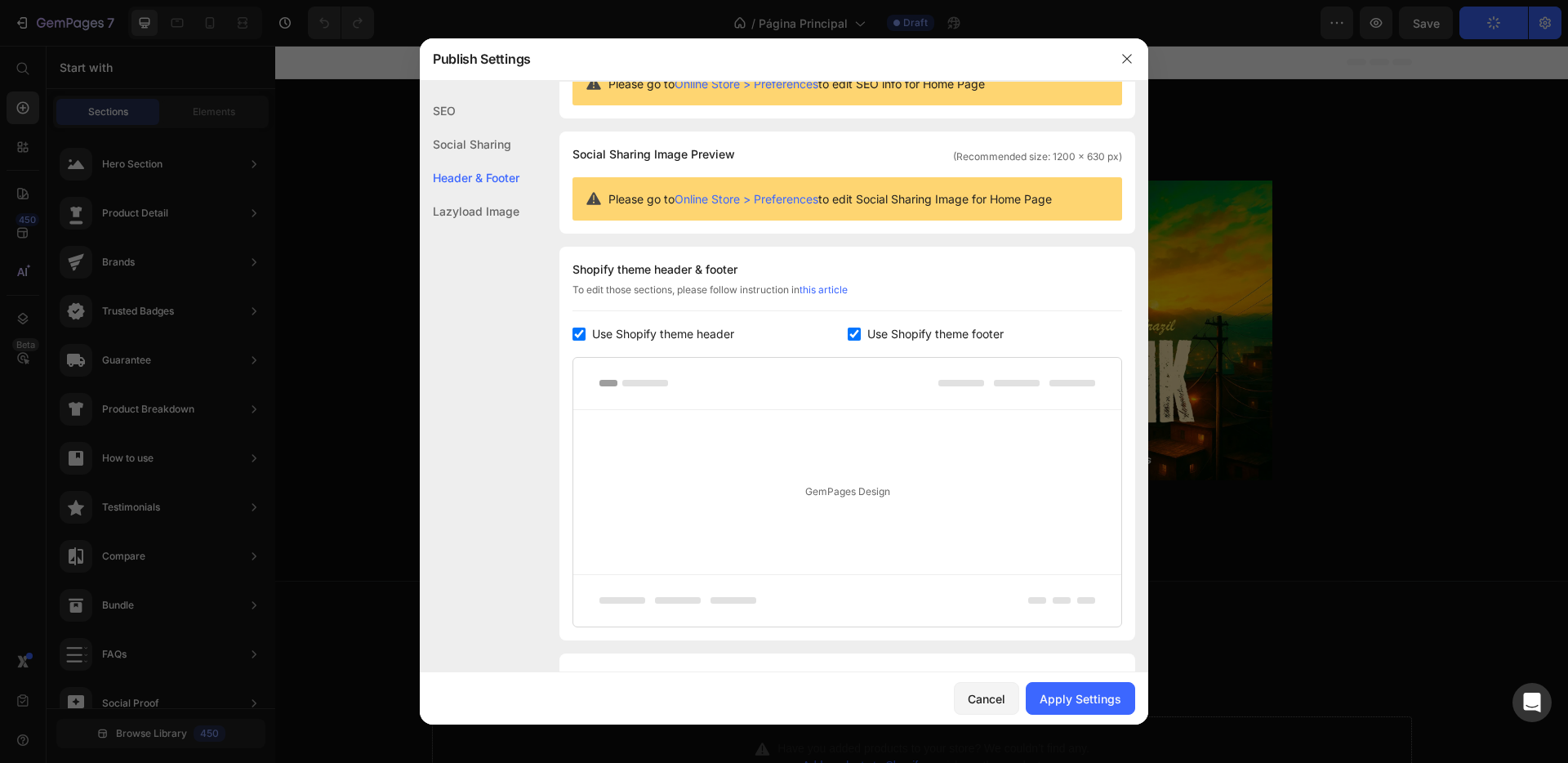 scroll, scrollTop: 159, scrollLeft: 0, axis: vertical 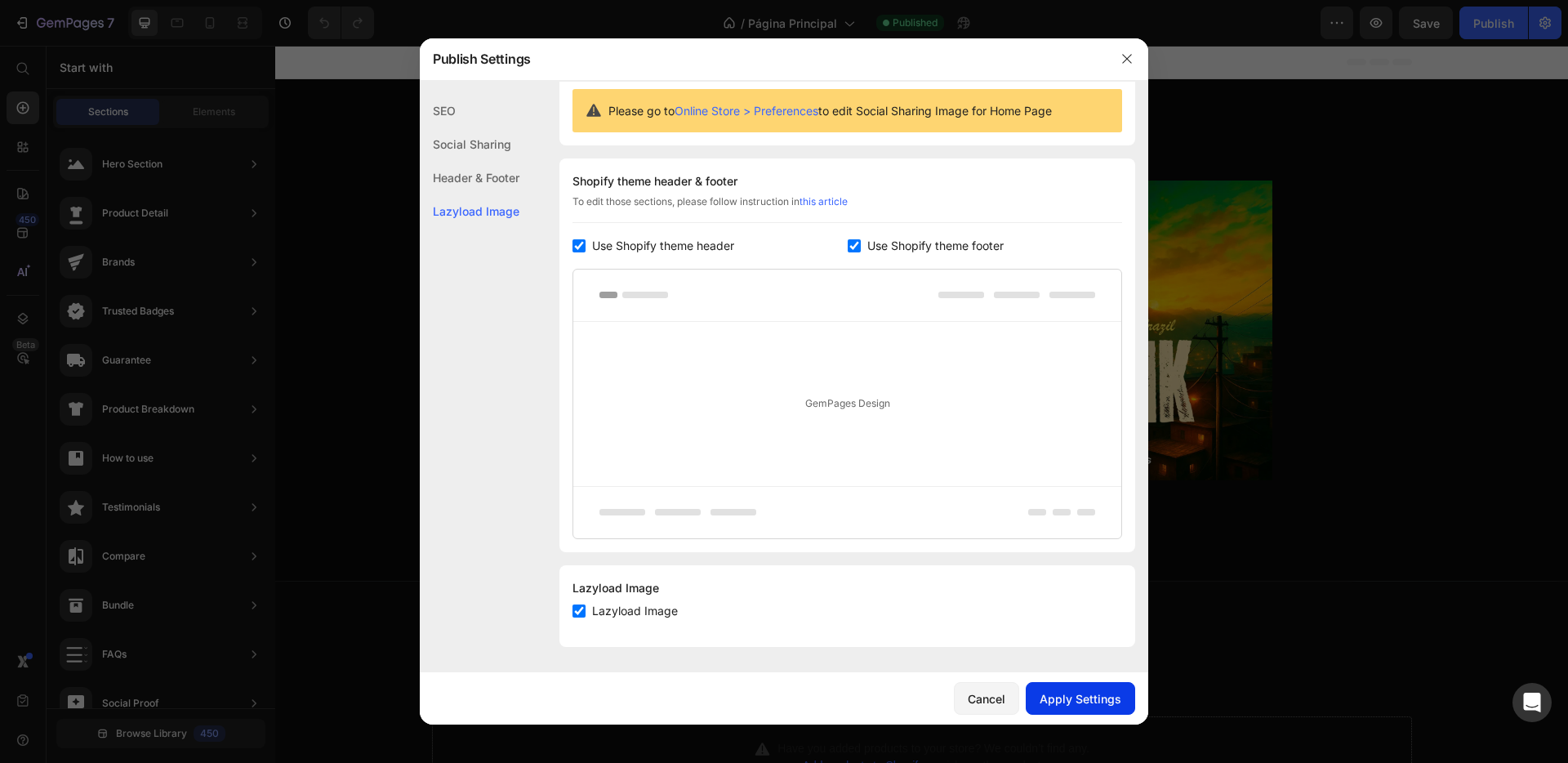 click on "Apply Settings" 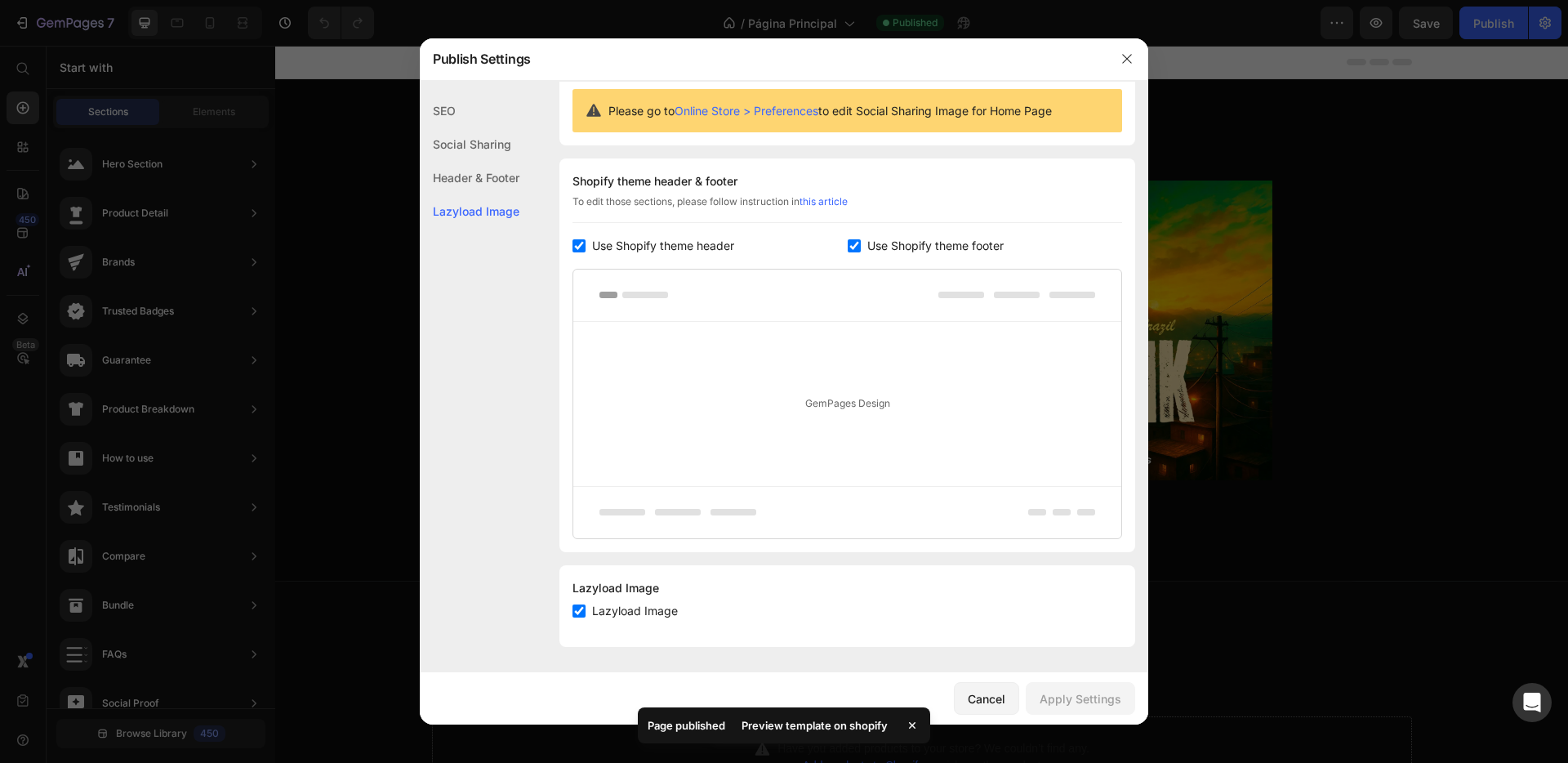 click 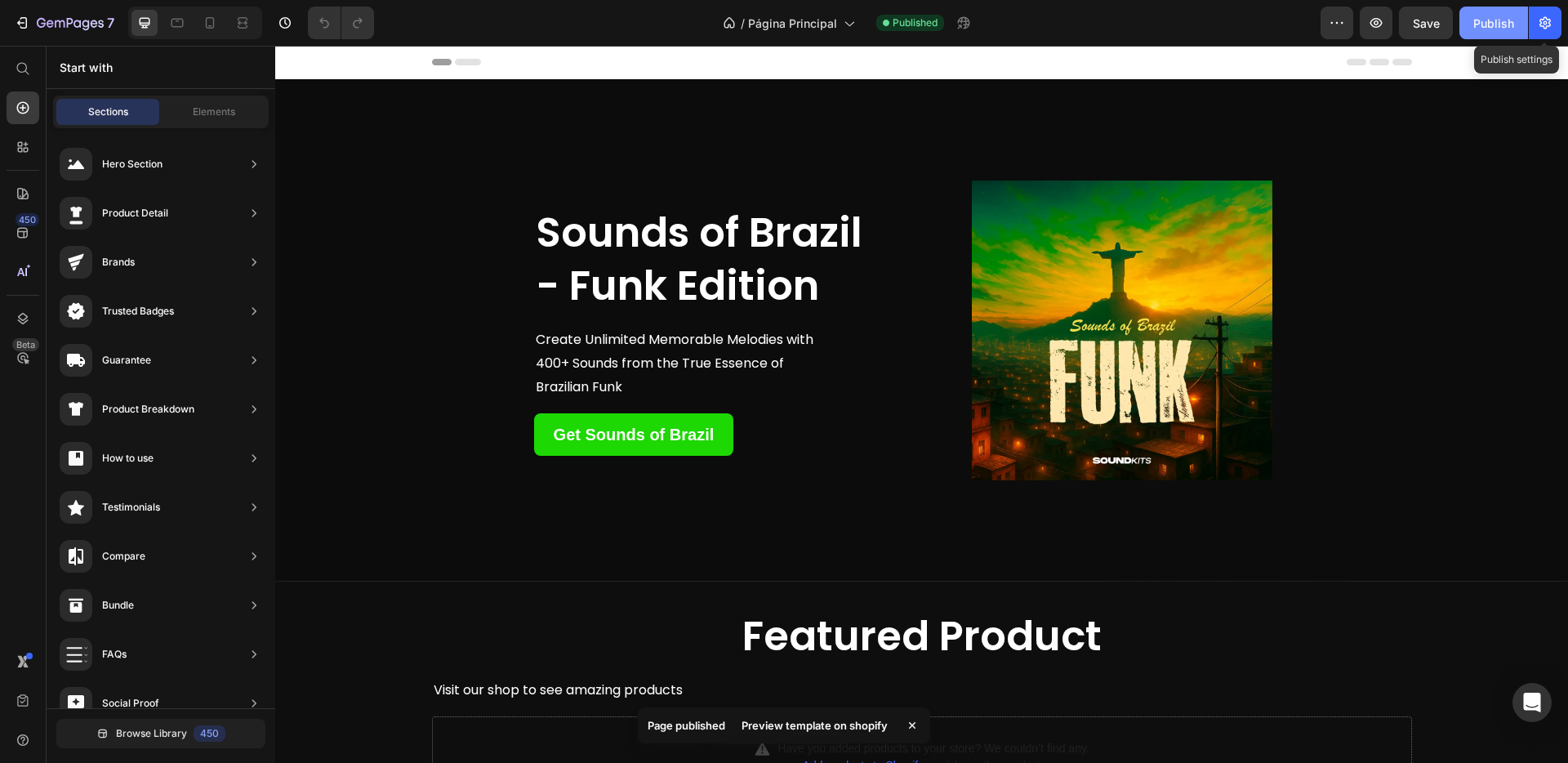 click on "Publish" at bounding box center (1494, 23) 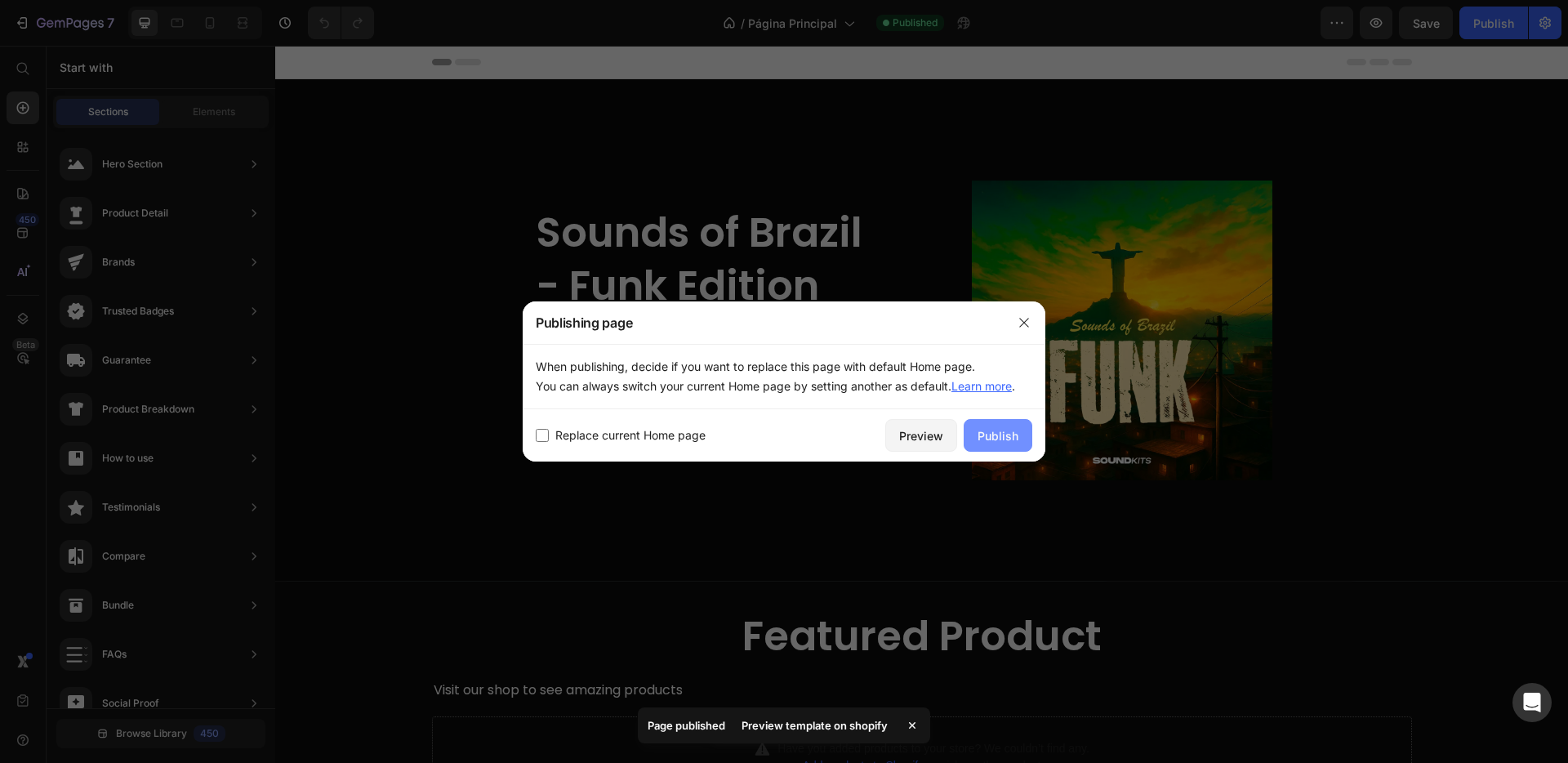 click on "Publish" at bounding box center [998, 435] 